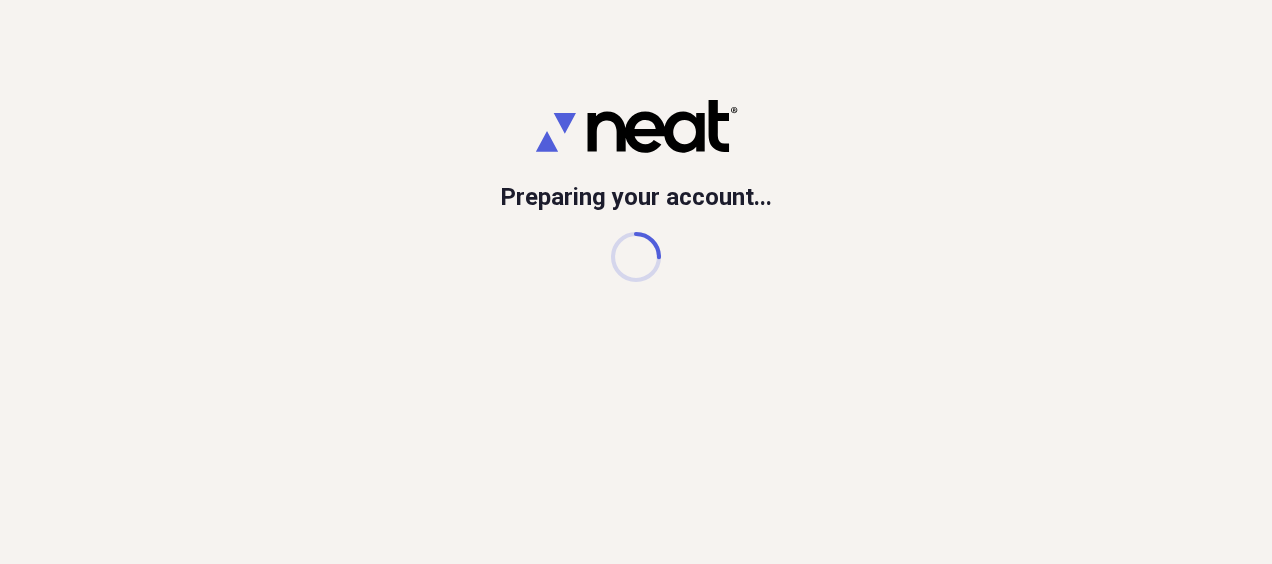 scroll, scrollTop: 0, scrollLeft: 0, axis: both 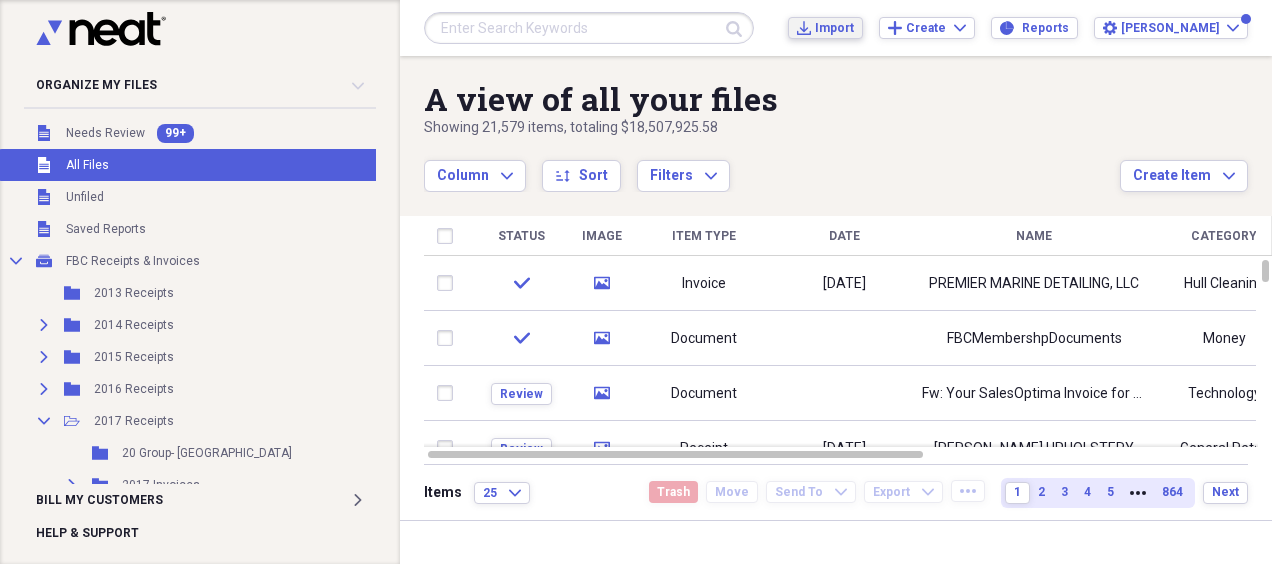 click on "Import" at bounding box center [834, 28] 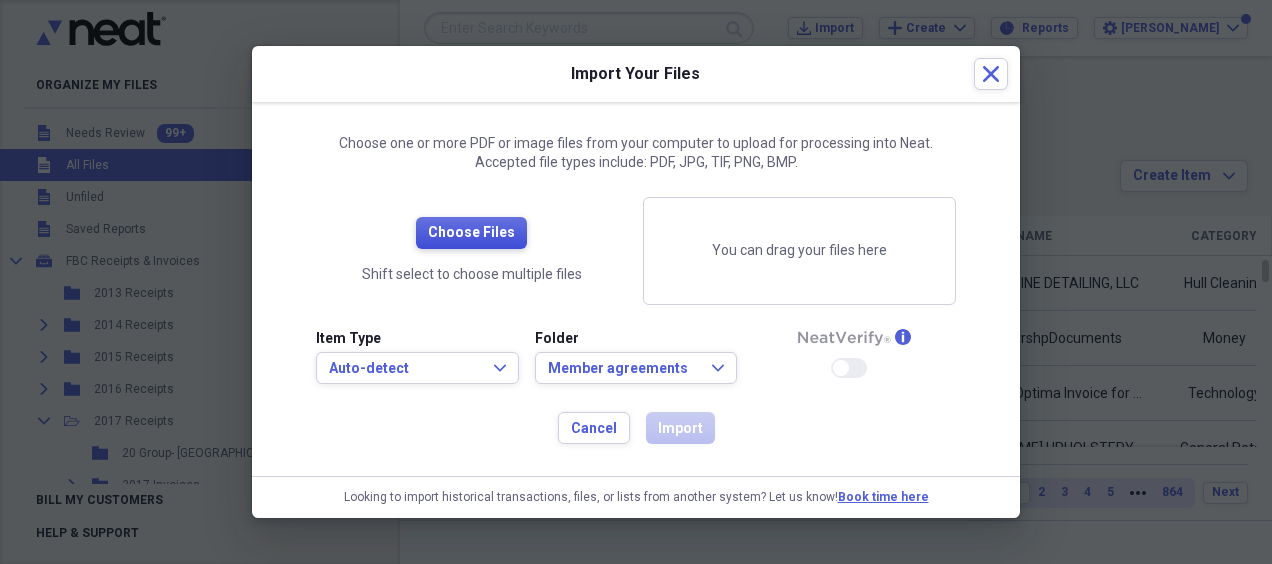 click on "Choose Files" at bounding box center (471, 233) 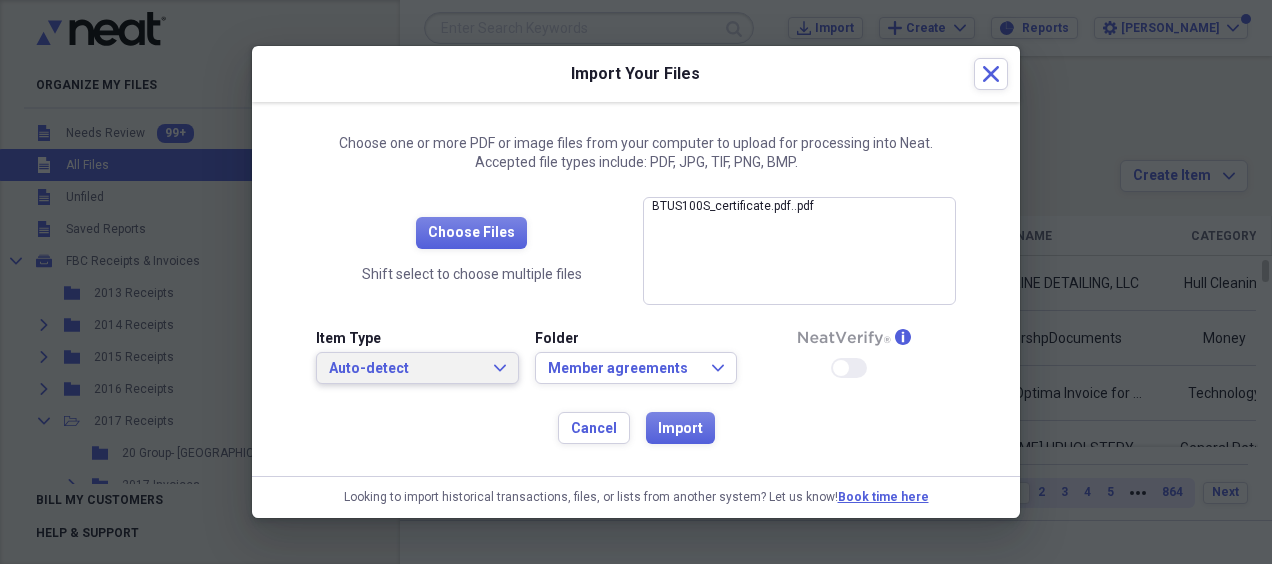 click on "Expand" 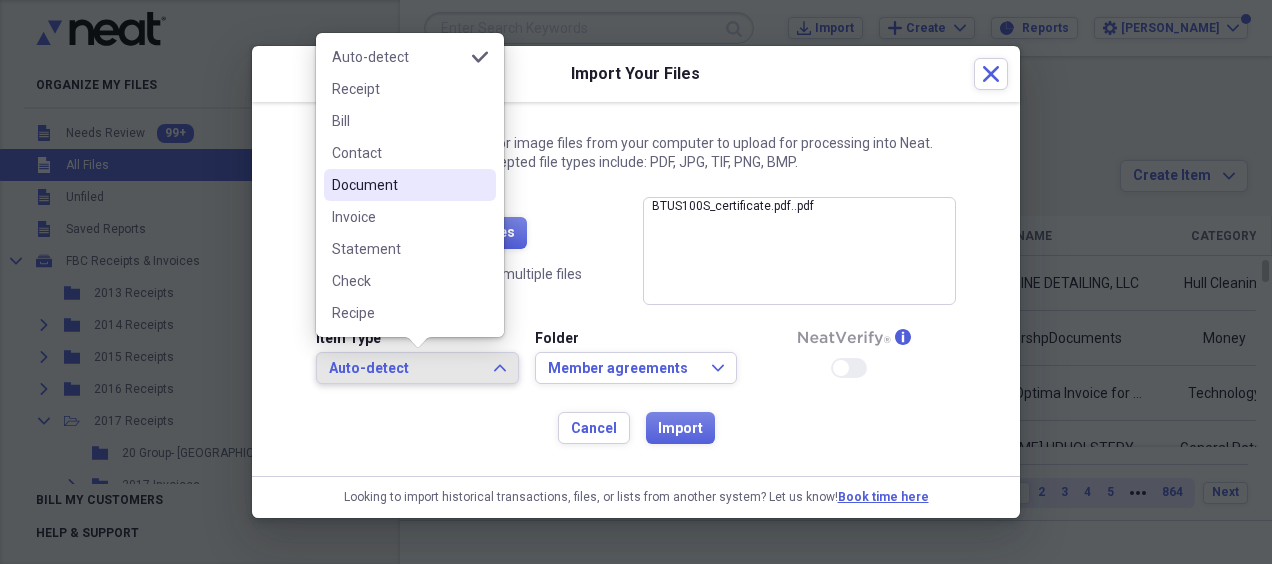 click on "Document" at bounding box center [410, 185] 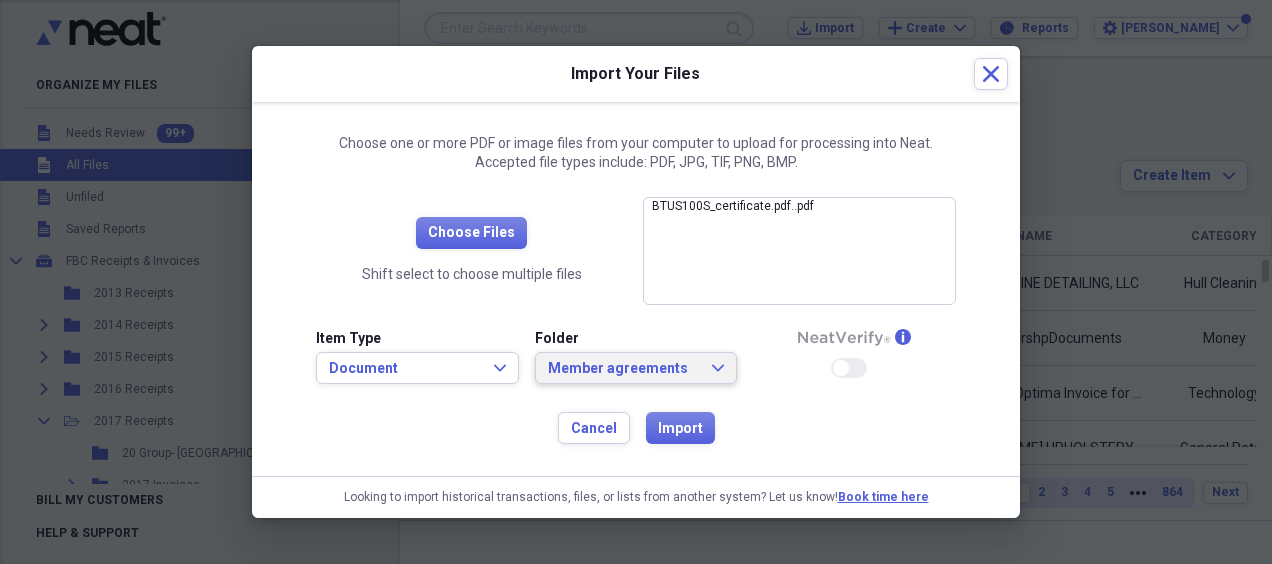 click on "Member agreements Expand" at bounding box center (636, 369) 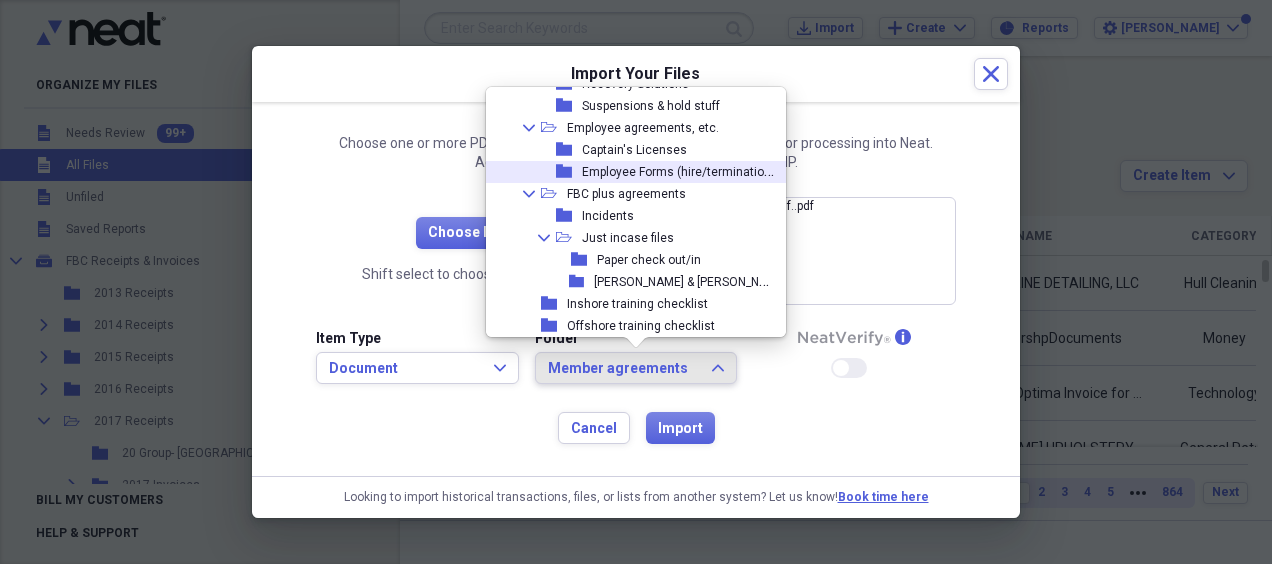 scroll, scrollTop: 3376, scrollLeft: 0, axis: vertical 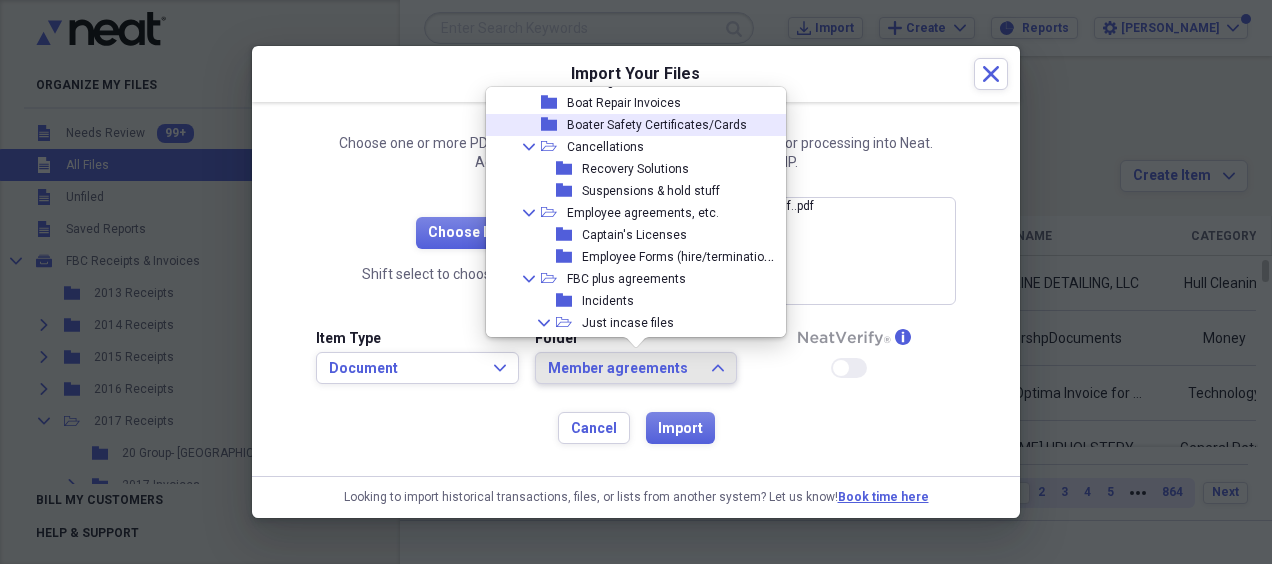 click on "Boater Safety Certificates/Cards" at bounding box center (657, 125) 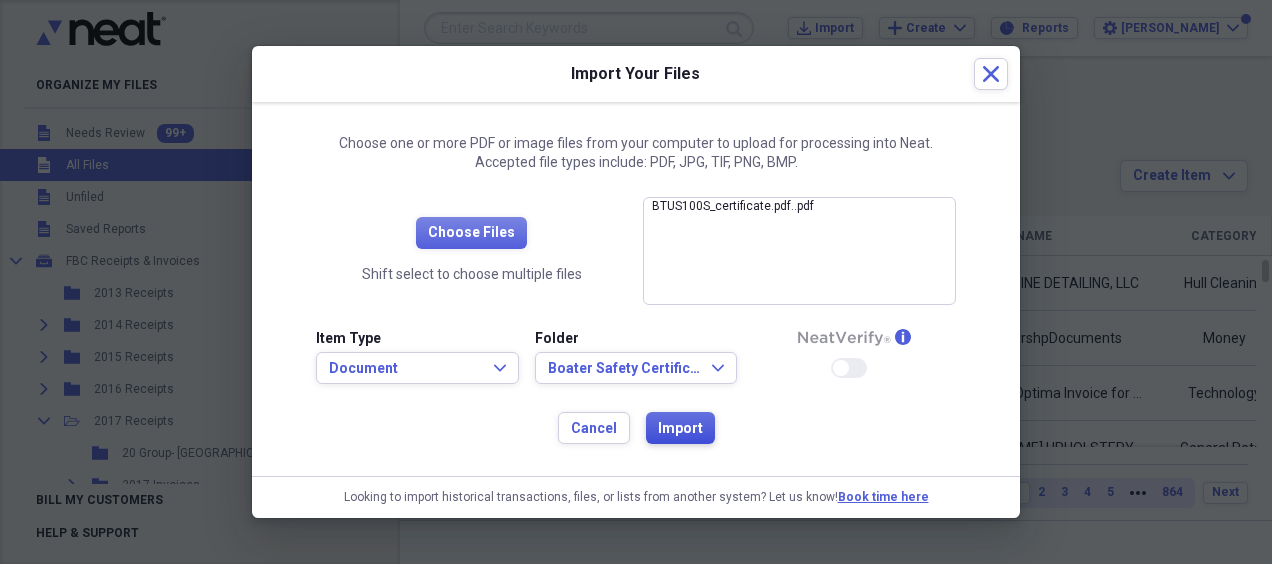 click on "Import" at bounding box center [680, 429] 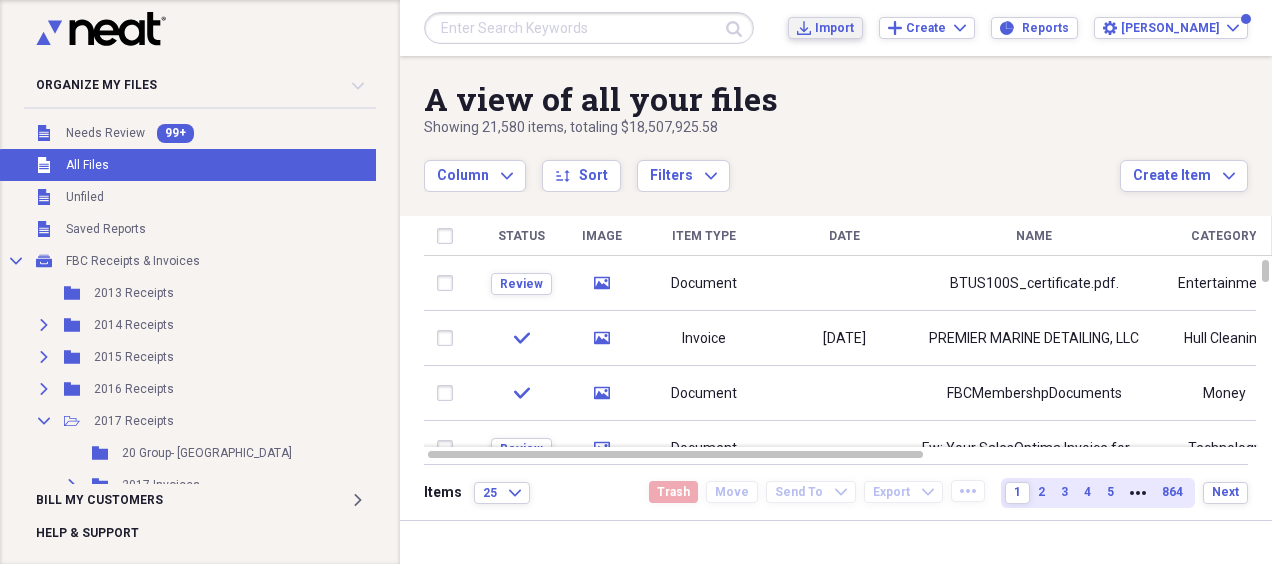click on "Import" at bounding box center [834, 28] 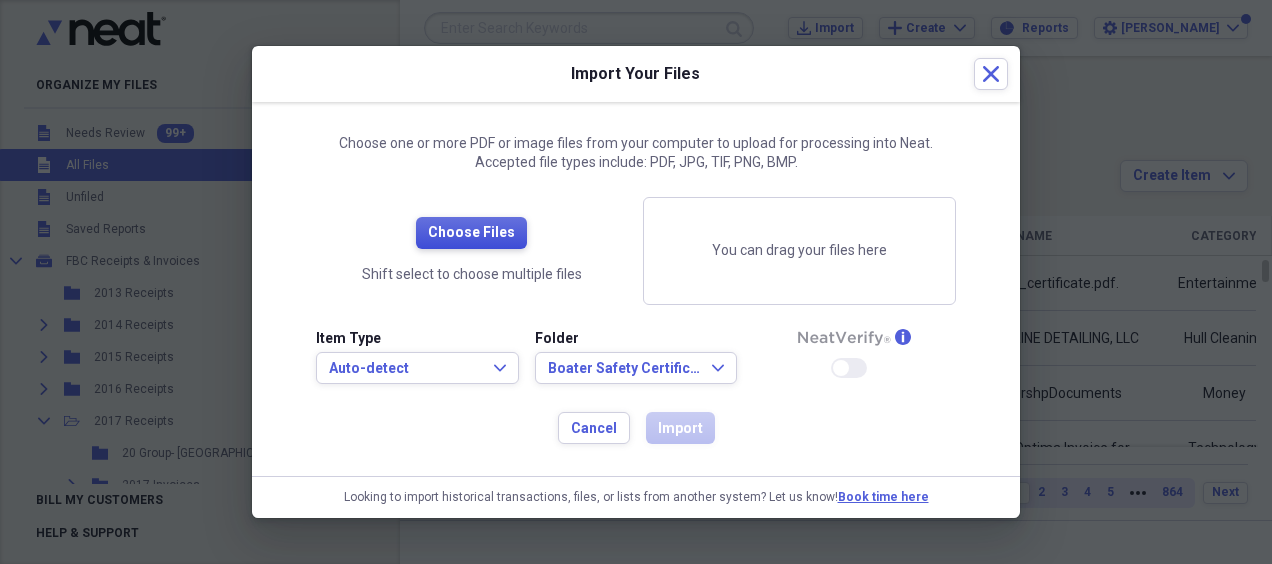 click on "Choose Files" at bounding box center [471, 233] 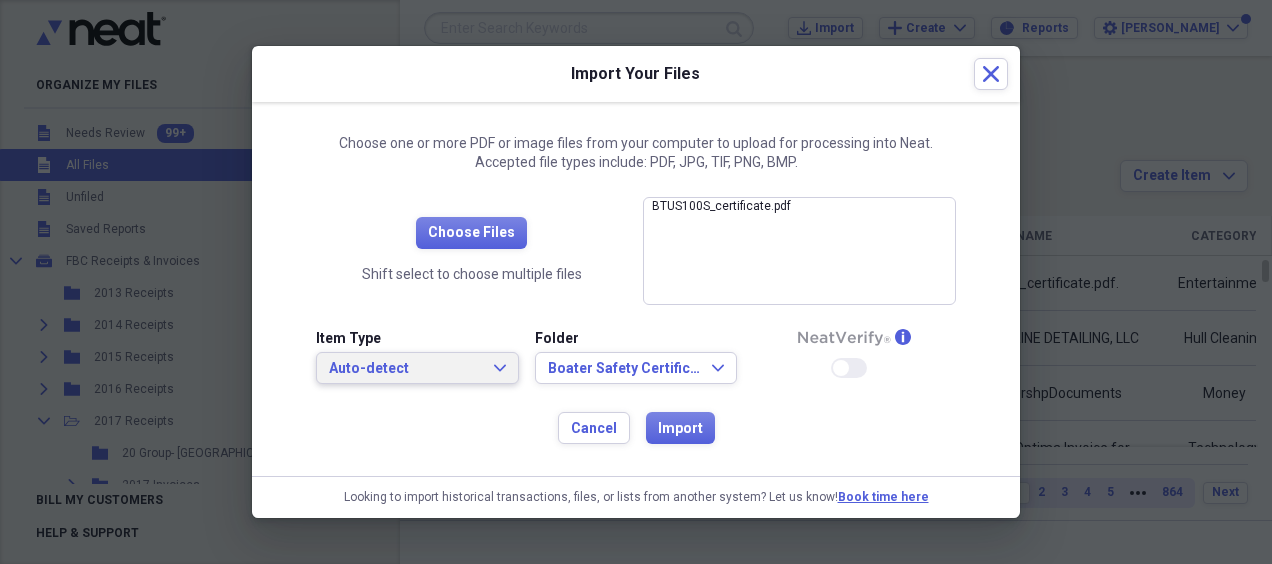 click on "Auto-detect Expand" at bounding box center (417, 368) 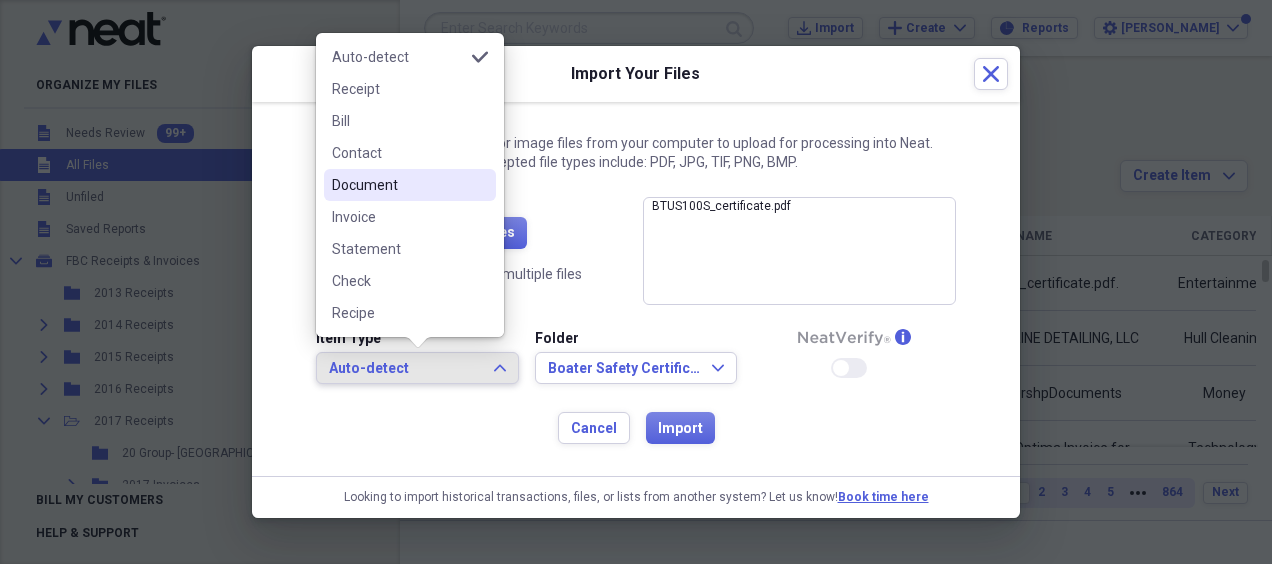 click on "Document" at bounding box center (398, 185) 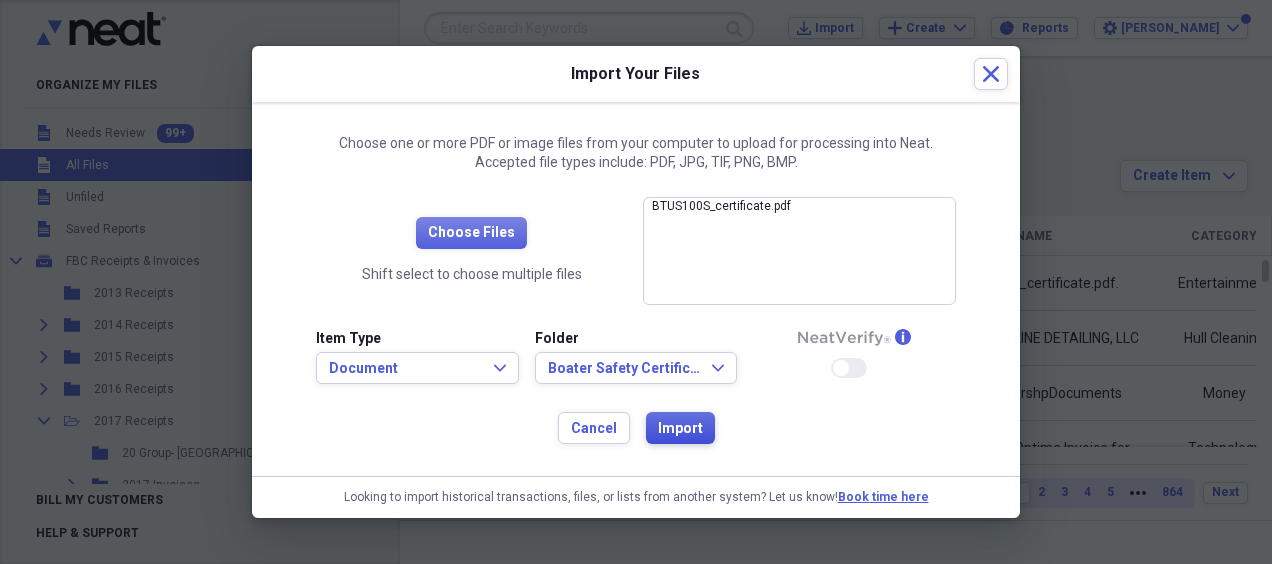 click on "Import" at bounding box center (680, 429) 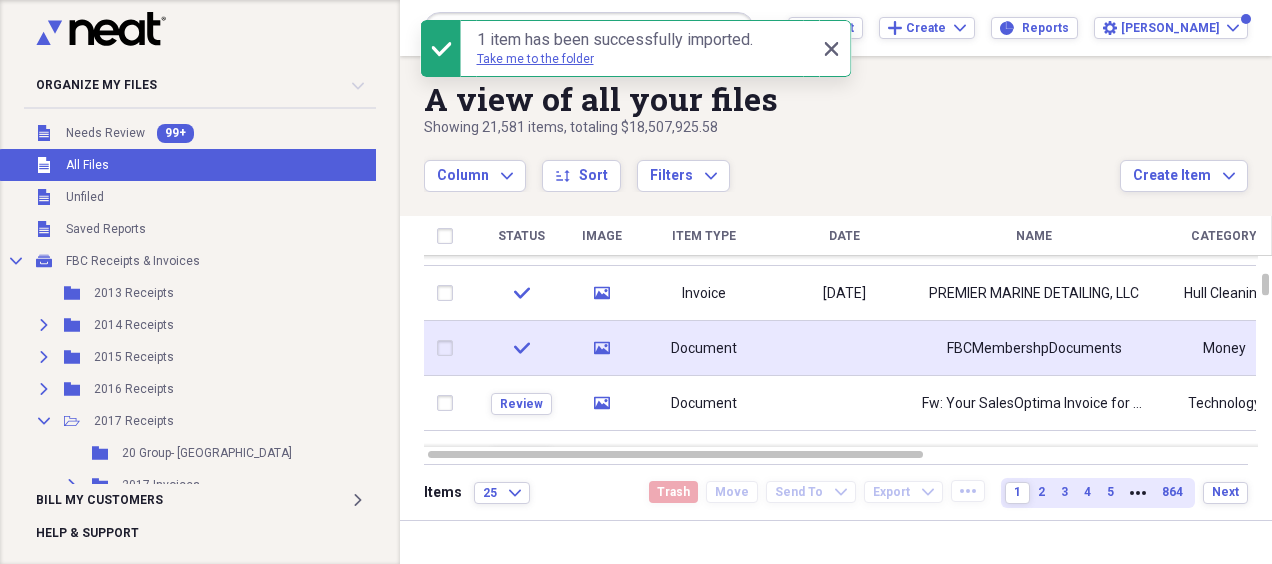 click at bounding box center [844, 348] 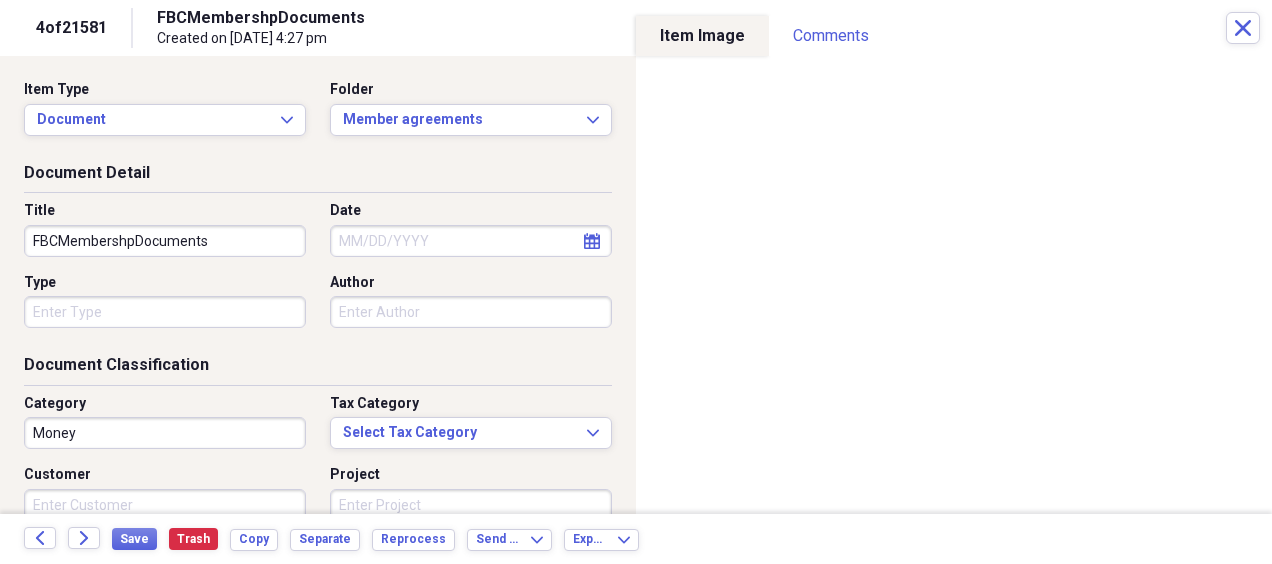 drag, startPoint x: 92, startPoint y: 242, endPoint x: 0, endPoint y: 255, distance: 92.91394 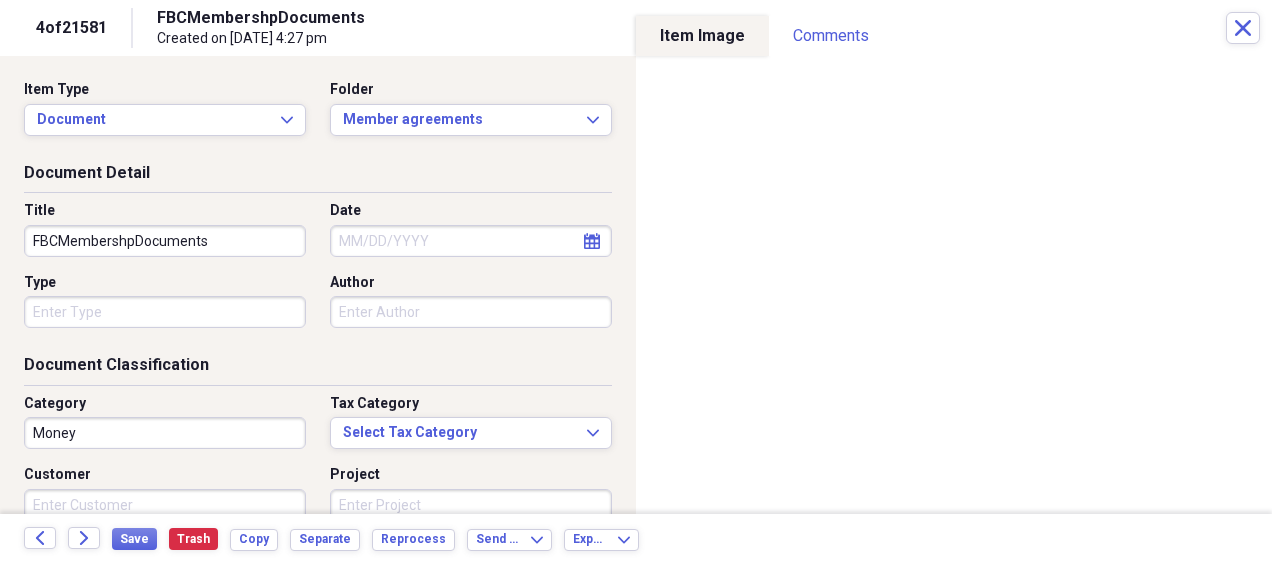 drag, startPoint x: 104, startPoint y: 252, endPoint x: 0, endPoint y: 266, distance: 104.93808 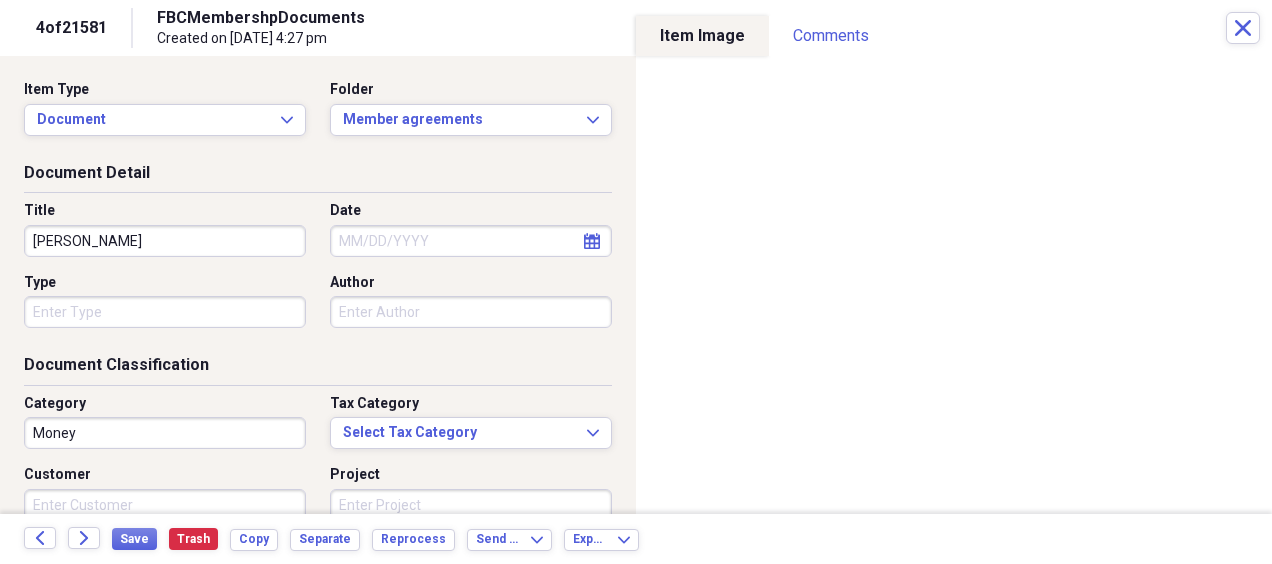 type on "[PERSON_NAME]" 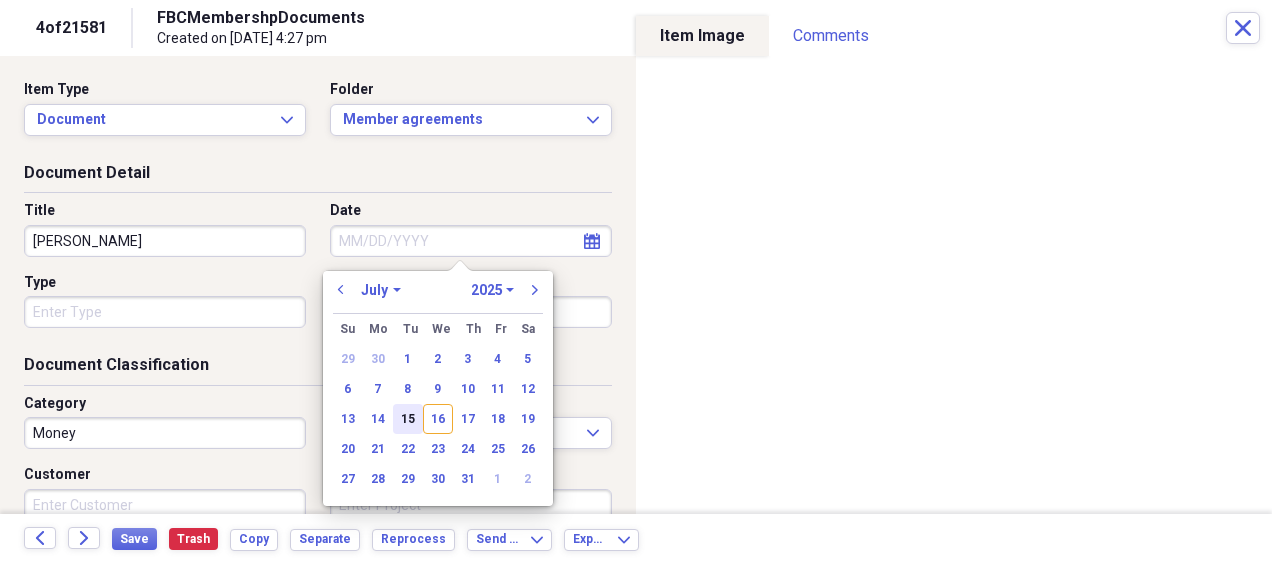 click on "15" at bounding box center [408, 419] 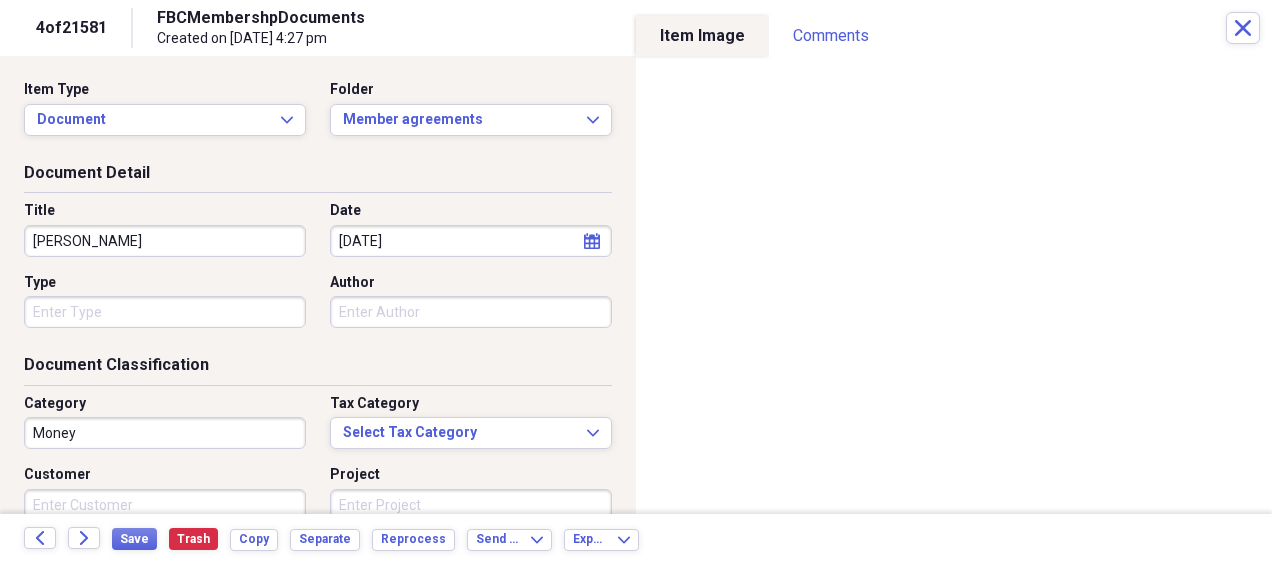 click on "Organize My Files 99+ Collapse Unfiled Needs Review 99+ Unfiled All Files Unfiled Unfiled Unfiled Saved Reports Collapse My Cabinet FBC Receipts & Invoices Add Folder Folder 2013 Receipts Add Folder Expand Folder 2014 Receipts Add Folder Expand Folder 2015 Receipts Add Folder Expand Folder 2016 Receipts Add Folder Collapse Open Folder 2017 Receipts Add Folder Folder 20 Group- NC Add Folder Expand Folder 2017 Invoices Add Folder Folder [PERSON_NAME] 2017 Receipts Add Folder Expand Folder 2018 Receipts Add Folder Folder 2024 Resale Certificate Add Folder Folder Boat Leases Add Folder Expand Folder Boats Add Folder Expand Folder [PERSON_NAME] & [PERSON_NAME] Receipts Add Folder Folder Contractors Add Folder Folder Cumberland Farms Add Folder Collapse Open Folder Employee reimbursements/receipts Add Folder Expand Folder [PERSON_NAME] Add Folder Folder [PERSON_NAME] Add Folder Folder [PERSON_NAME] Add Folder Folder [PERSON_NAME] Add Folder Folder [PERSON_NAME] Add Folder Expand Folder [PERSON_NAME] Add Folder Collapse Open Folder 1" at bounding box center [636, 282] 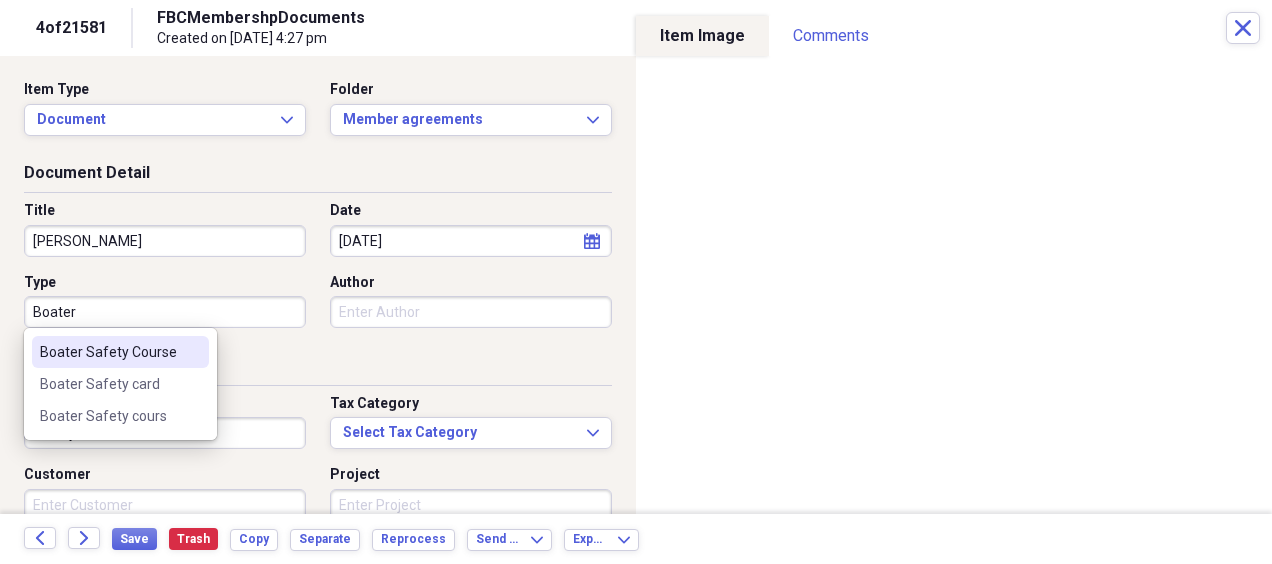 click on "Boater Safety Course" at bounding box center [120, 352] 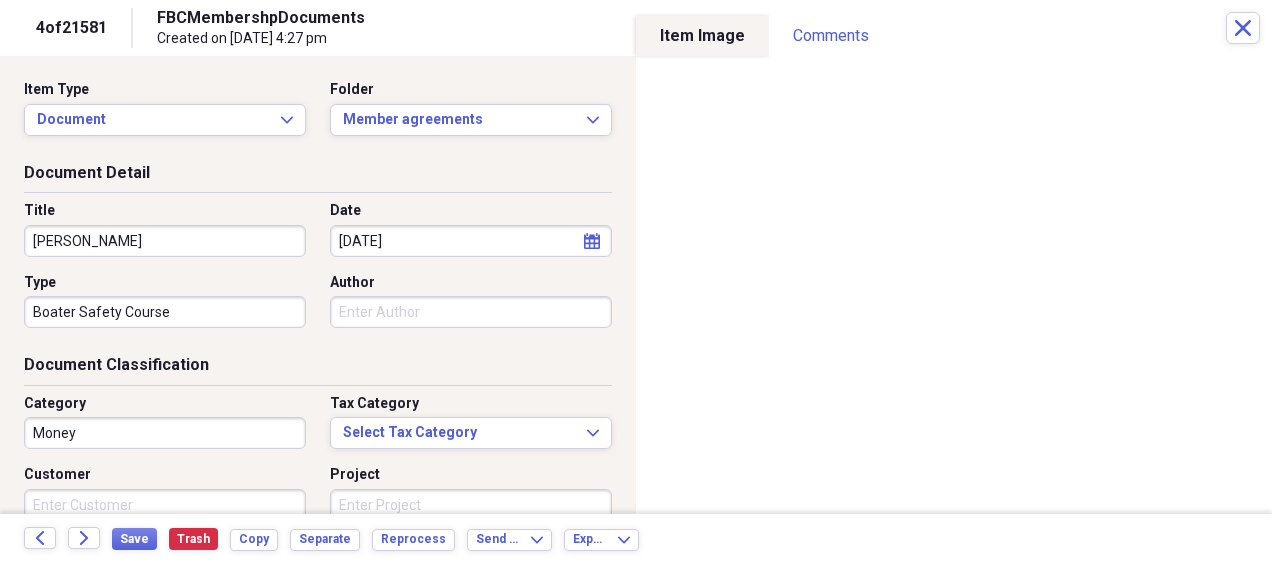 click on "Money" at bounding box center [165, 433] 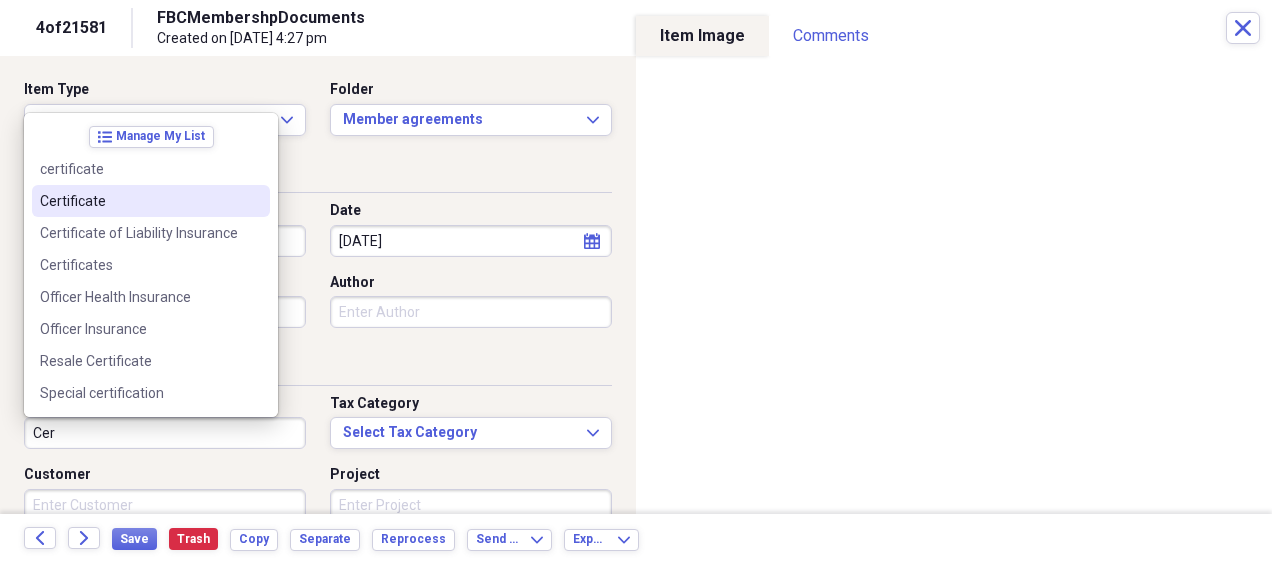 click on "Certificate" at bounding box center (151, 201) 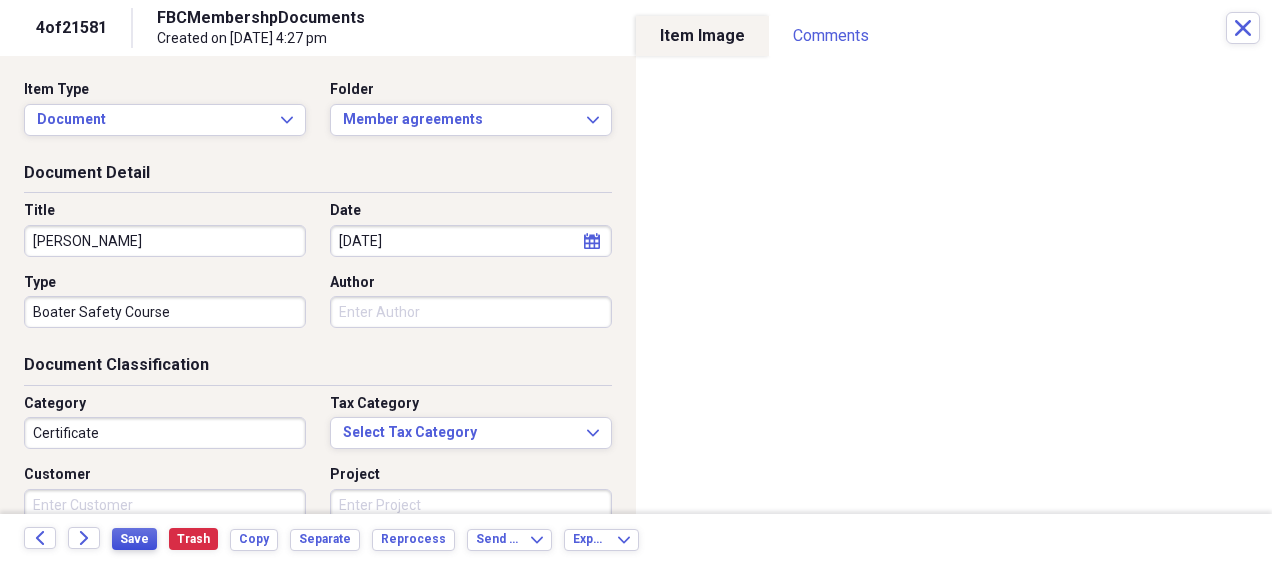 click on "Save" at bounding box center (134, 539) 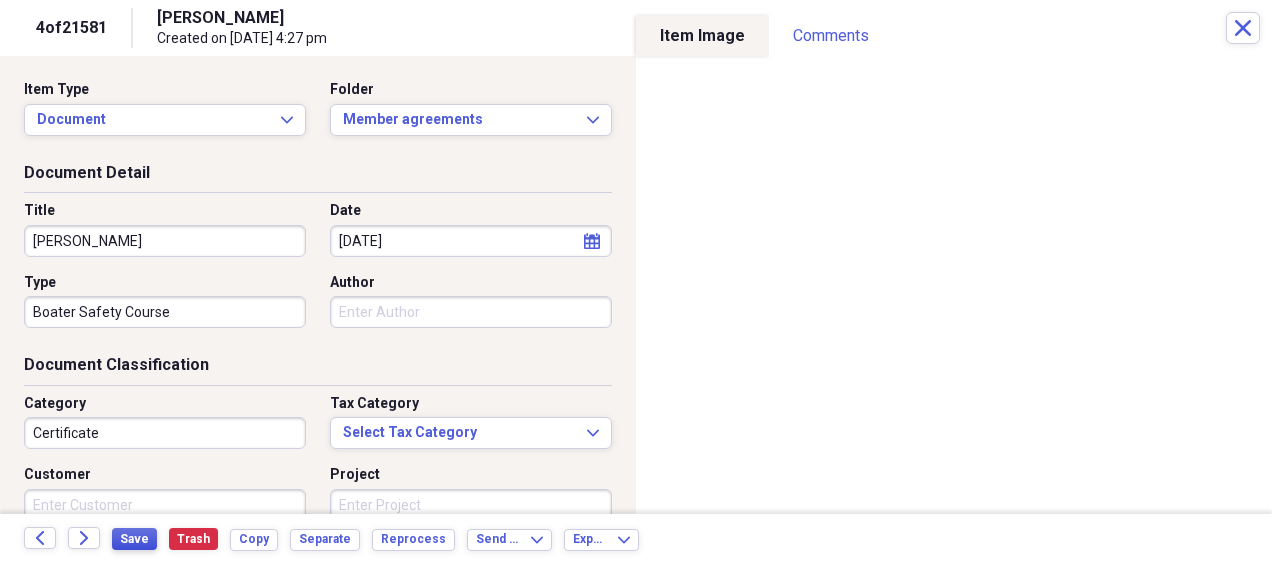 click on "Save" at bounding box center [134, 539] 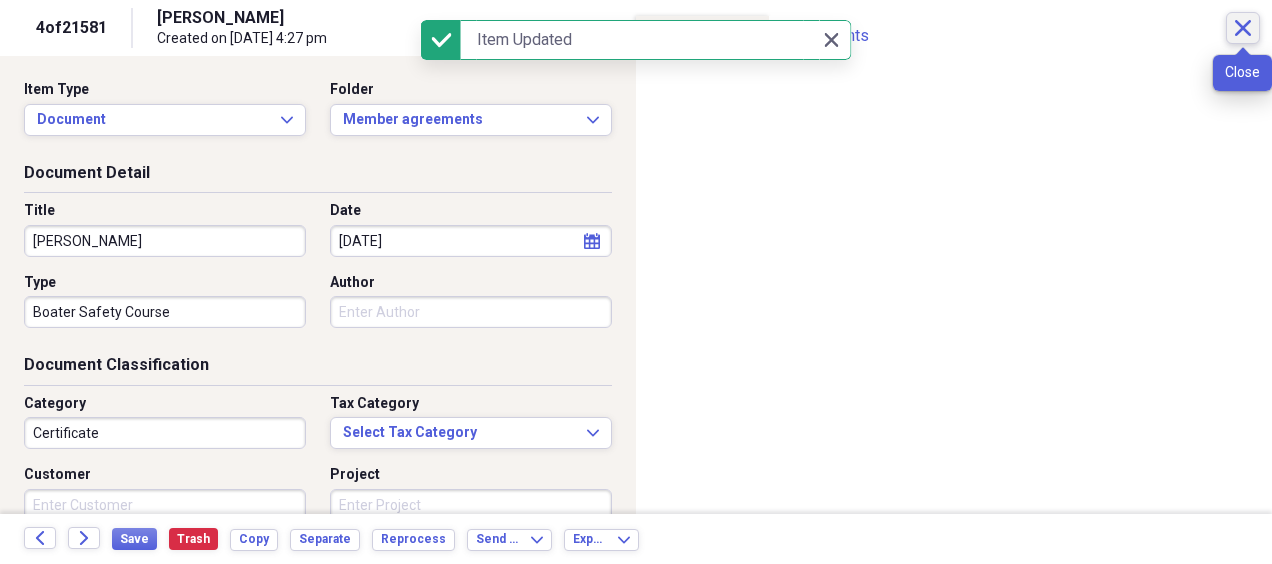 click 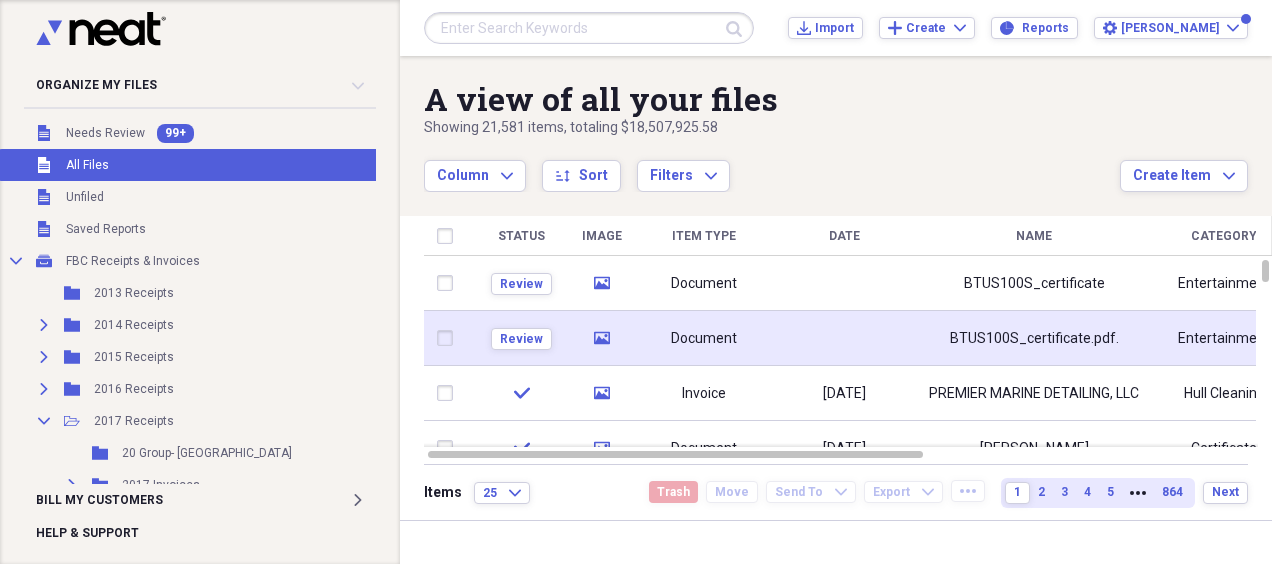 click on "BTUS100S_certificate.pdf." at bounding box center (1034, 338) 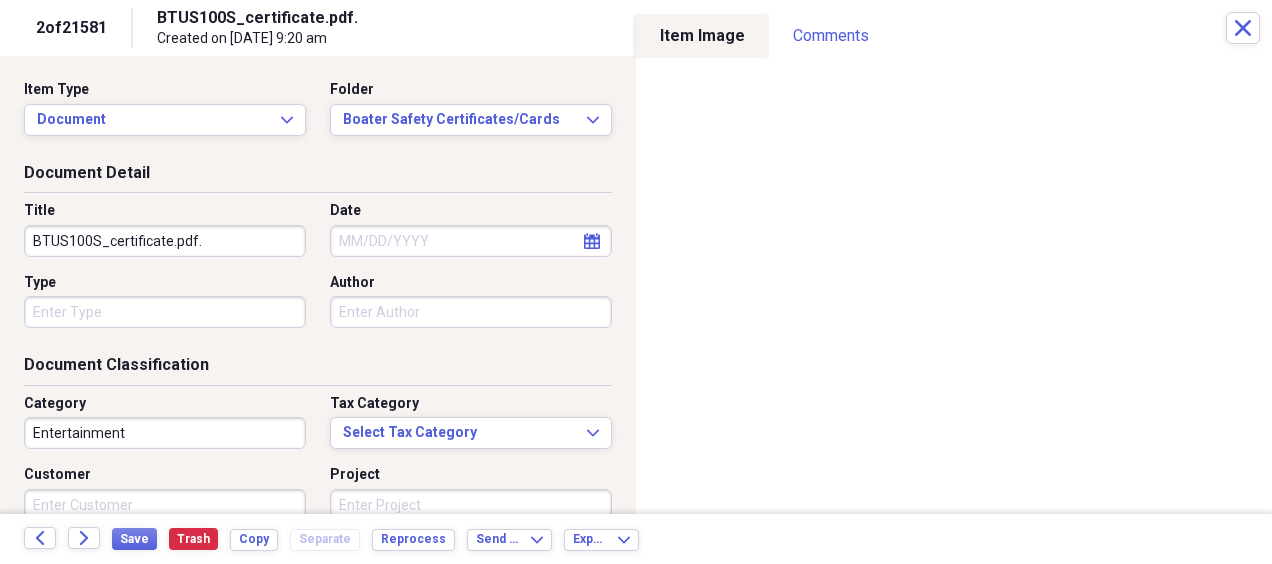 drag, startPoint x: 173, startPoint y: 242, endPoint x: 0, endPoint y: 272, distance: 175.5819 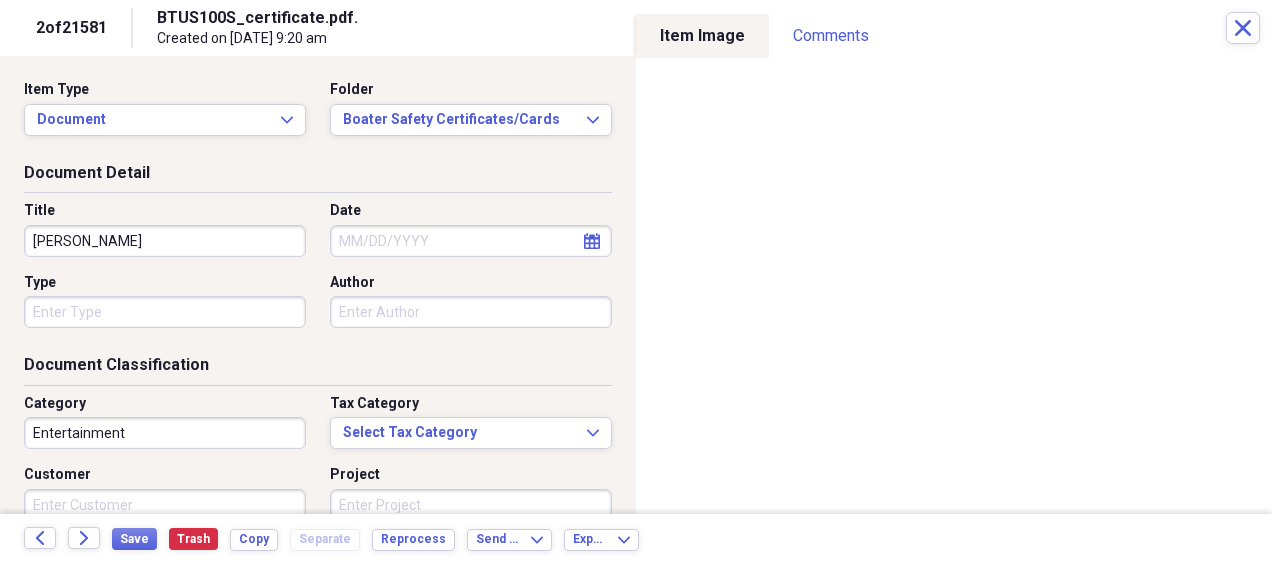 type on "[PERSON_NAME]" 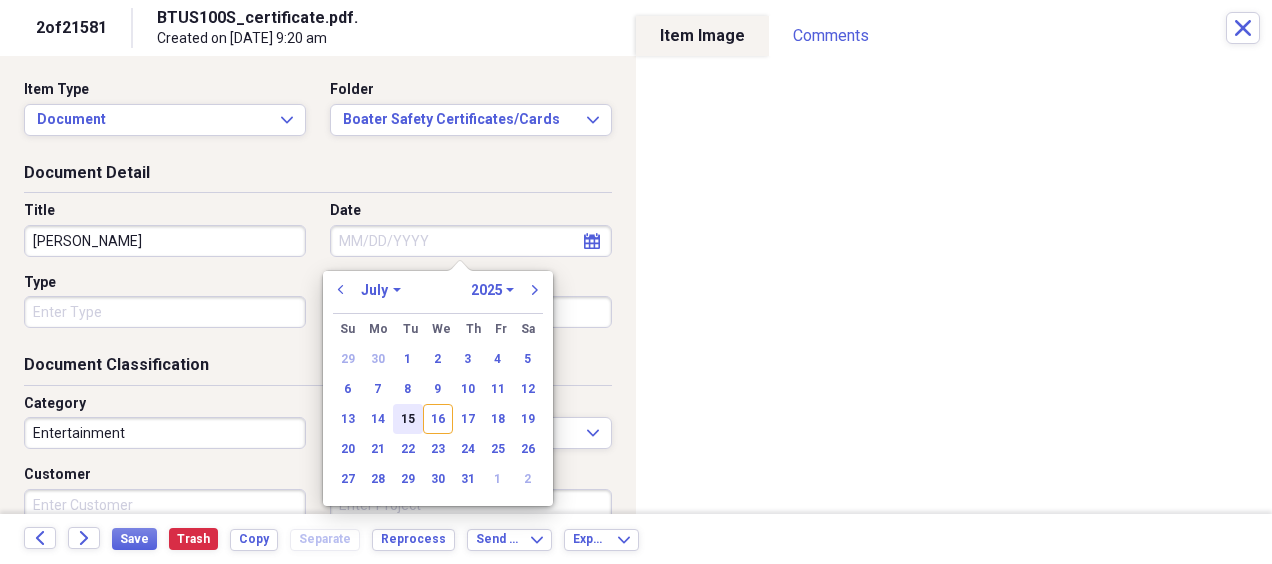 click on "15" at bounding box center (408, 419) 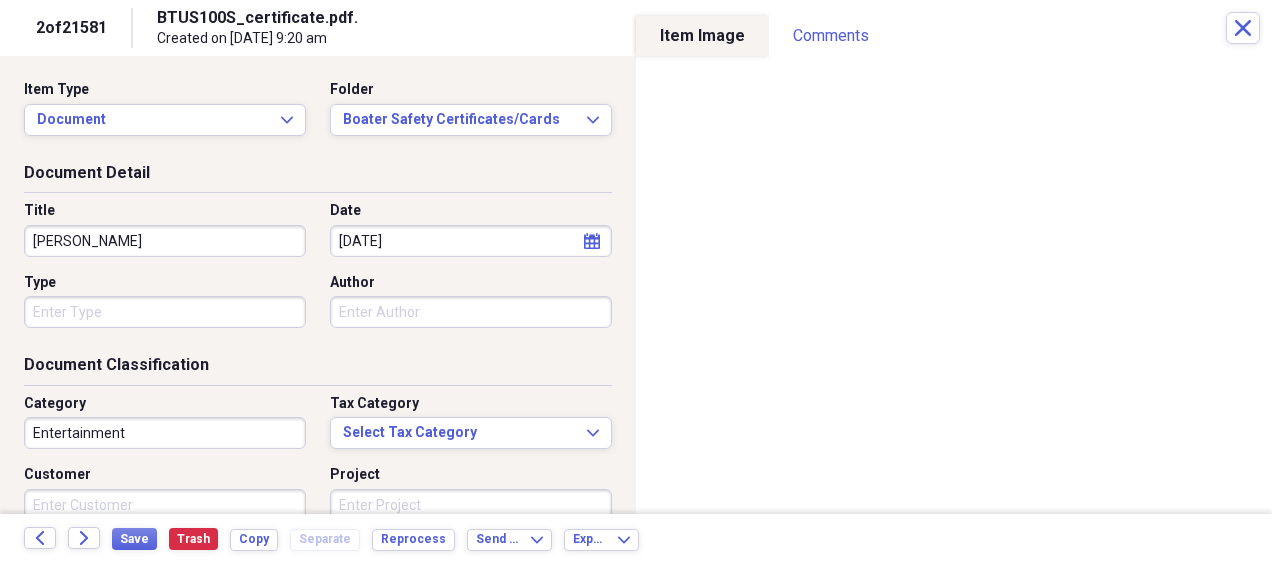 click on "Type" at bounding box center (165, 312) 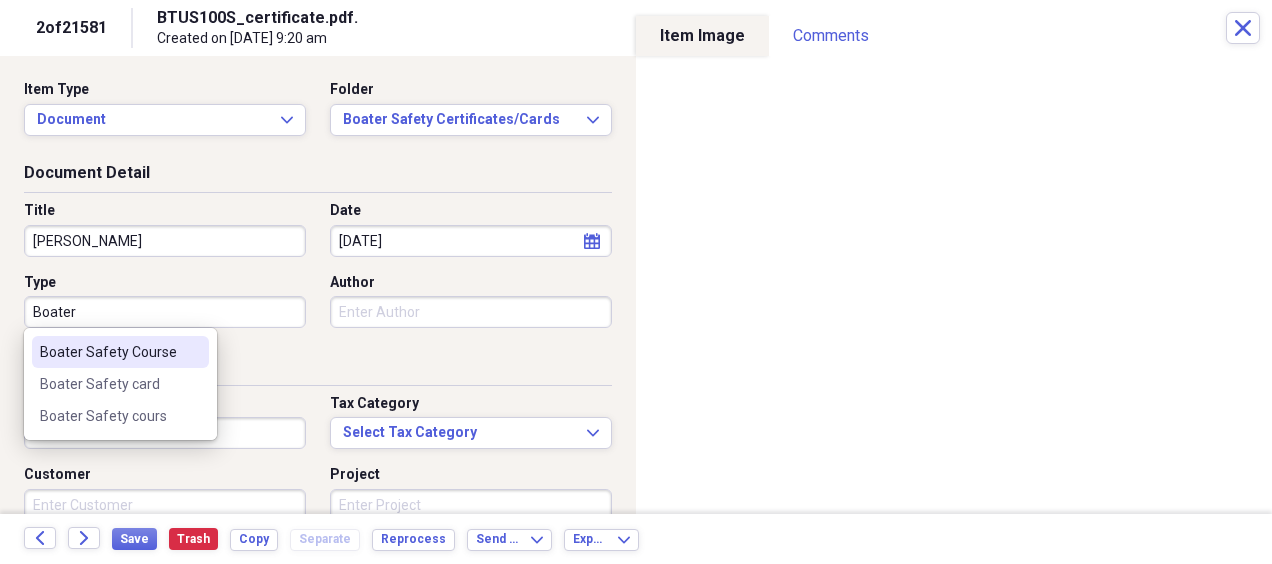click on "Boater Safety Course" at bounding box center [108, 352] 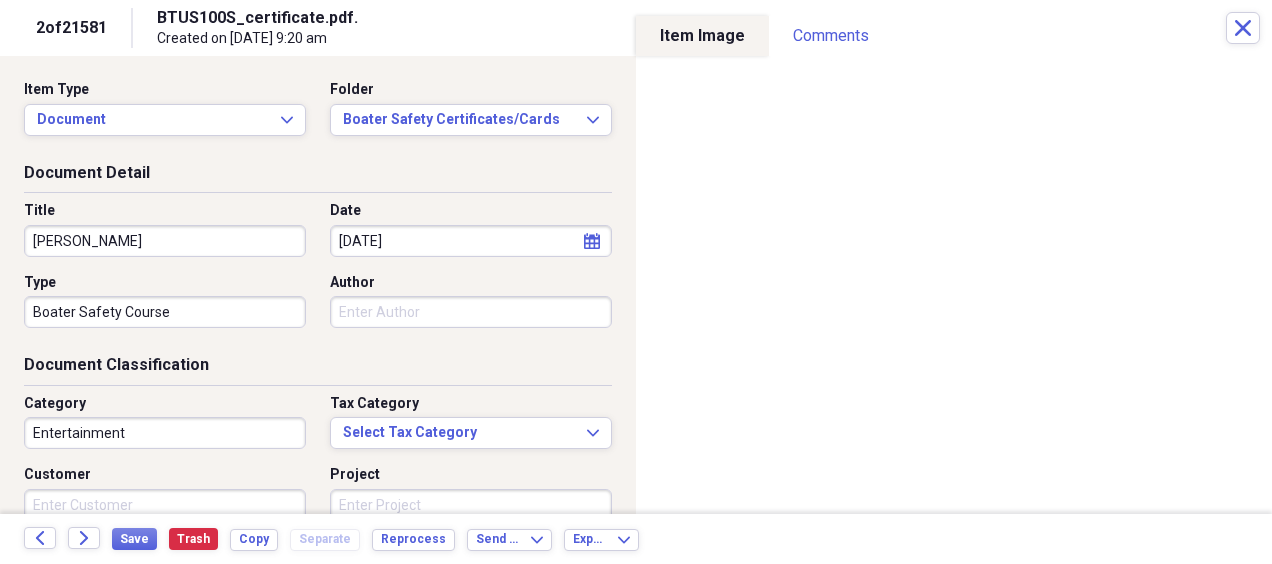 click on "Entertainment" at bounding box center [165, 433] 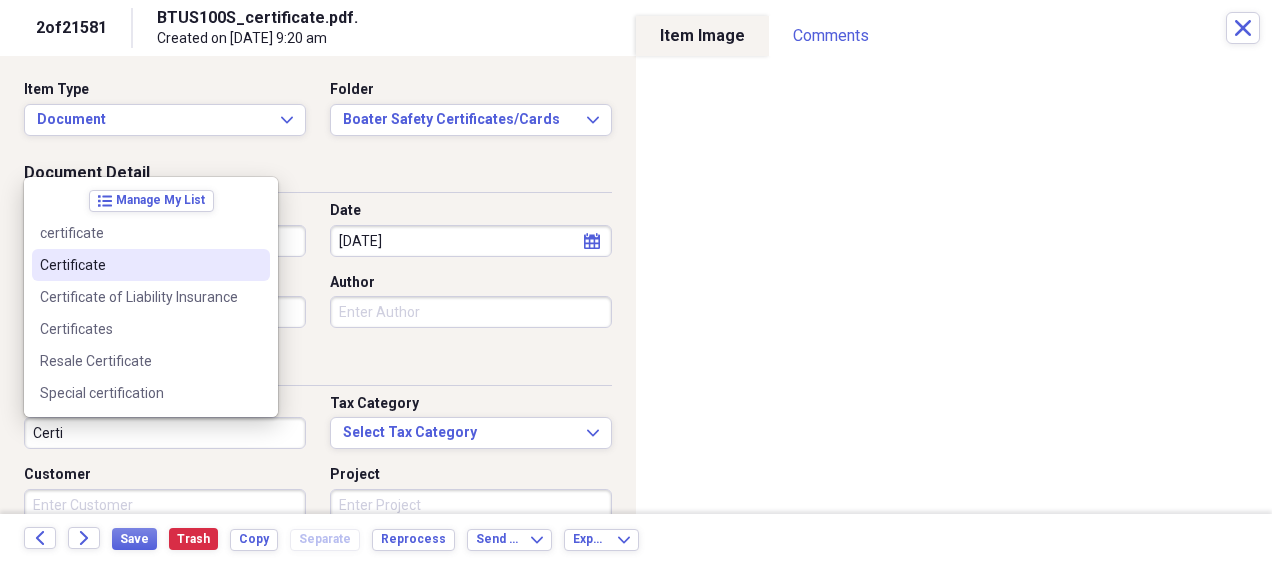 click on "Certificate" at bounding box center [139, 265] 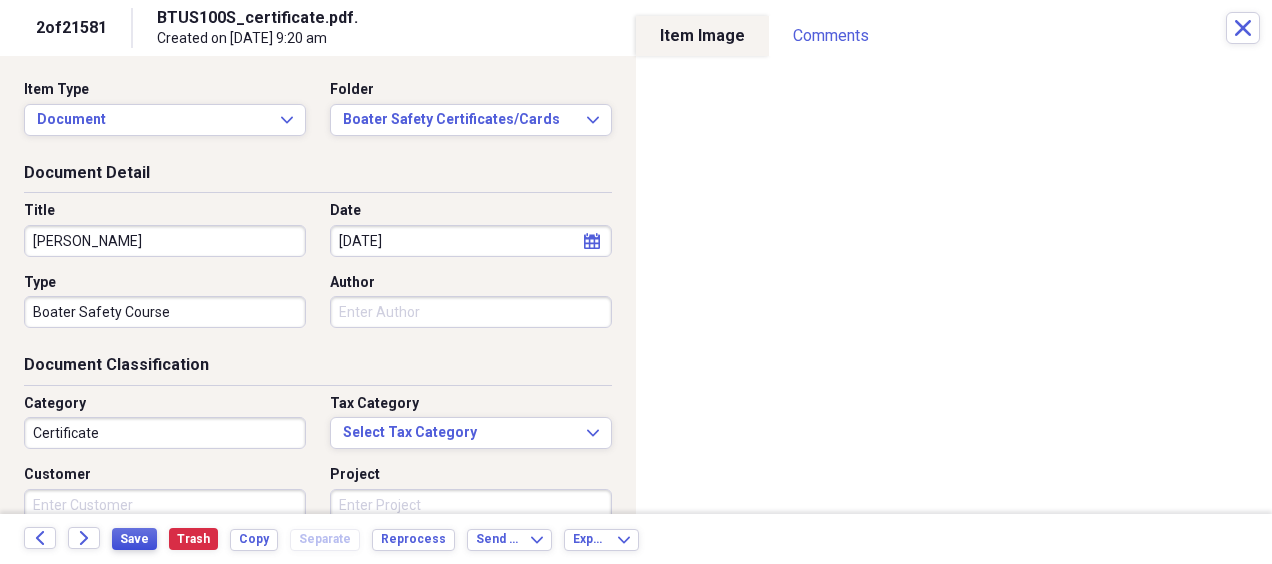 click on "Save" at bounding box center (134, 539) 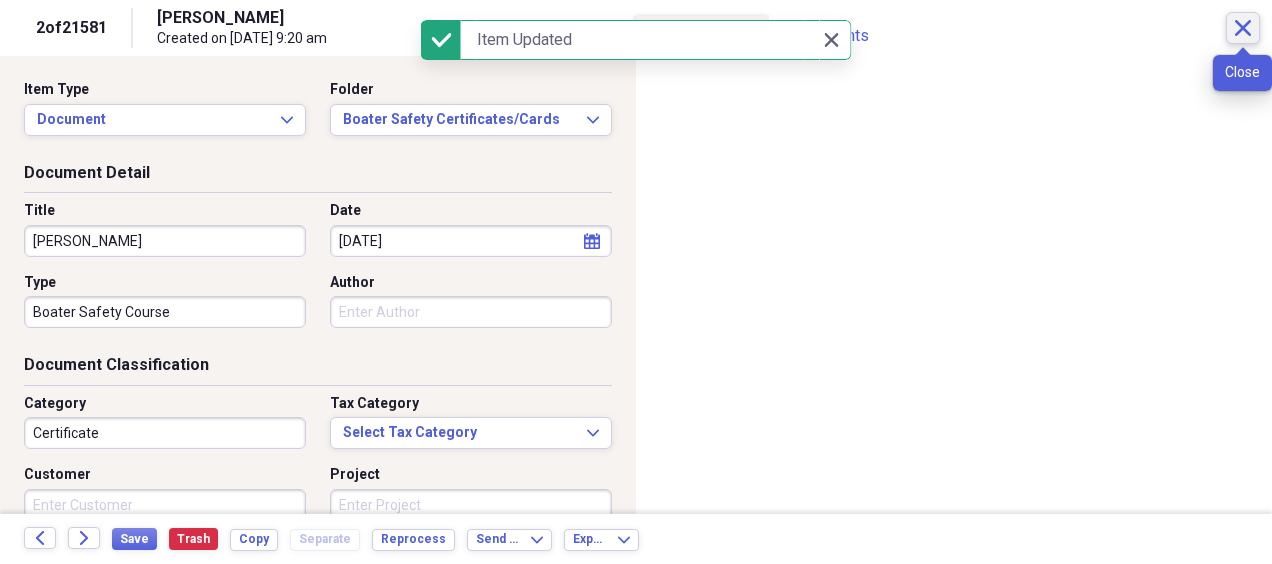 click on "Close" 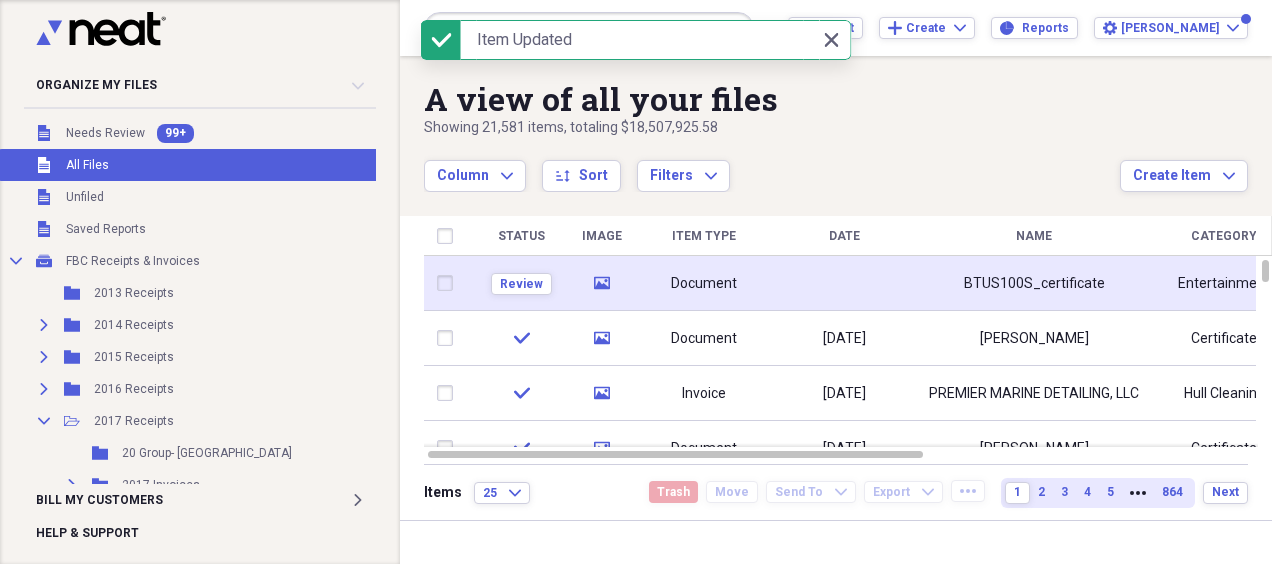 click at bounding box center (844, 283) 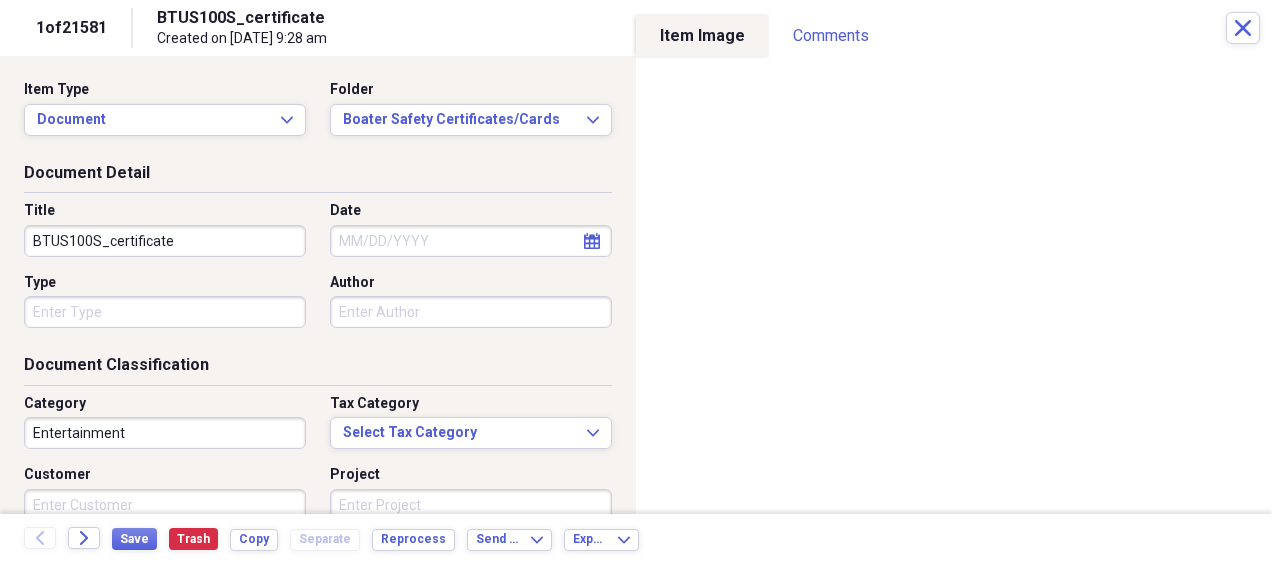 drag, startPoint x: 209, startPoint y: 235, endPoint x: 22, endPoint y: 245, distance: 187.26718 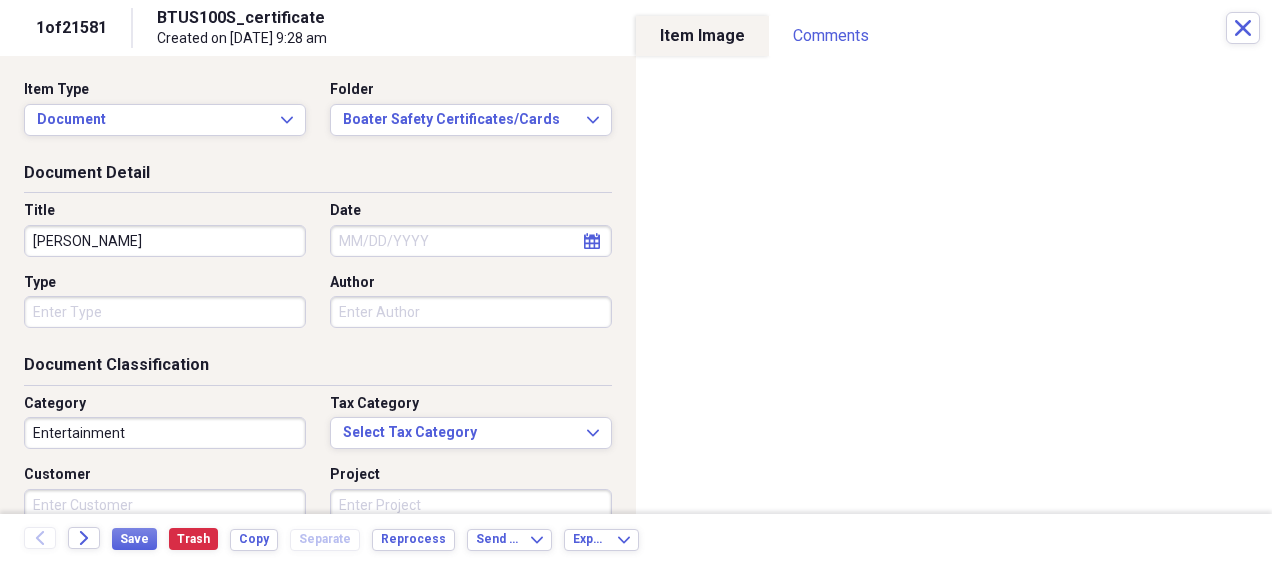 click on "[PERSON_NAME]" at bounding box center [165, 241] 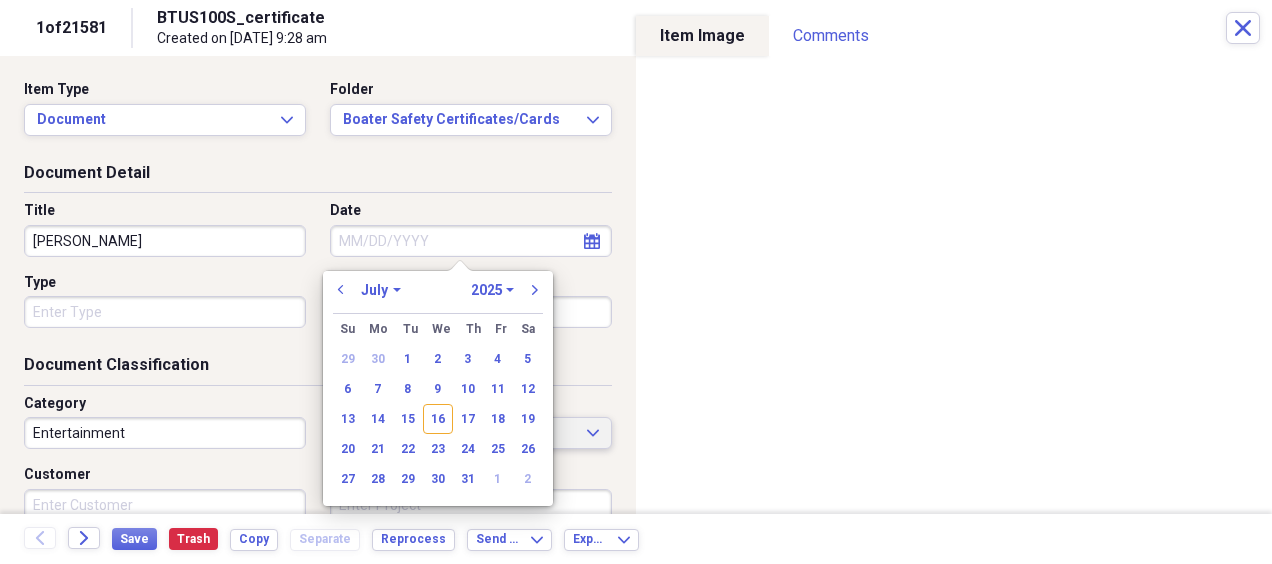 click on "13" at bounding box center [348, 419] 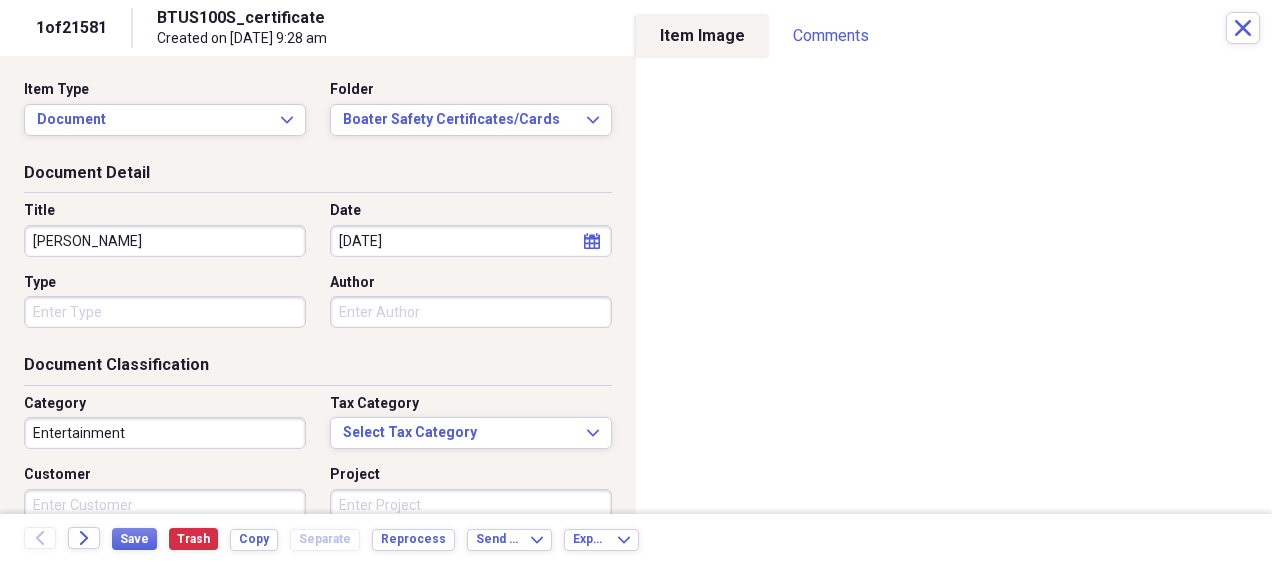 click on "Organize My Files 99+ Collapse Unfiled Needs Review 99+ Unfiled All Files Unfiled Unfiled Unfiled Saved Reports Collapse My Cabinet FBC Receipts & Invoices Add Folder Folder 2013 Receipts Add Folder Expand Folder 2014 Receipts Add Folder Expand Folder 2015 Receipts Add Folder Expand Folder 2016 Receipts Add Folder Collapse Open Folder 2017 Receipts Add Folder Folder 20 Group- NC Add Folder Expand Folder 2017 Invoices Add Folder Folder [PERSON_NAME] 2017 Receipts Add Folder Expand Folder 2018 Receipts Add Folder Folder 2024 Resale Certificate Add Folder Folder Boat Leases Add Folder Expand Folder Boats Add Folder Expand Folder [PERSON_NAME] & [PERSON_NAME] Receipts Add Folder Folder Contractors Add Folder Folder Cumberland Farms Add Folder Collapse Open Folder Employee reimbursements/receipts Add Folder Expand Folder [PERSON_NAME] Add Folder Folder [PERSON_NAME] Add Folder Folder [PERSON_NAME] Add Folder Folder [PERSON_NAME] Add Folder Folder [PERSON_NAME] Add Folder Expand Folder [PERSON_NAME] Add Folder Collapse Open Folder 1" at bounding box center [636, 282] 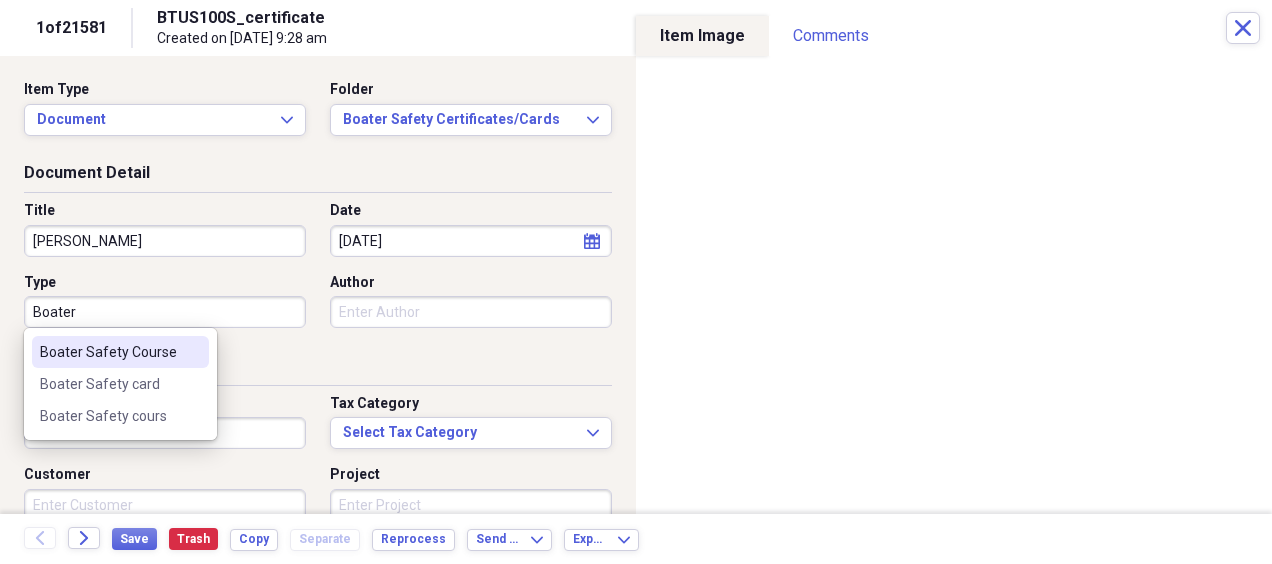 click on "Boater Safety Course" at bounding box center (108, 352) 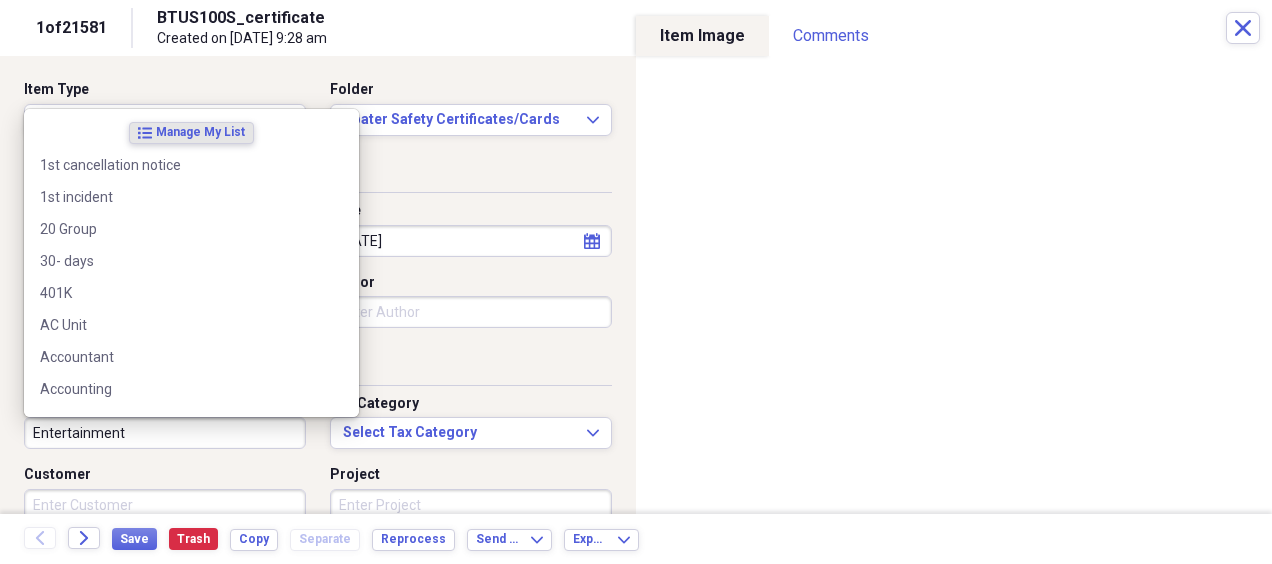 click on "Entertainment" at bounding box center (165, 433) 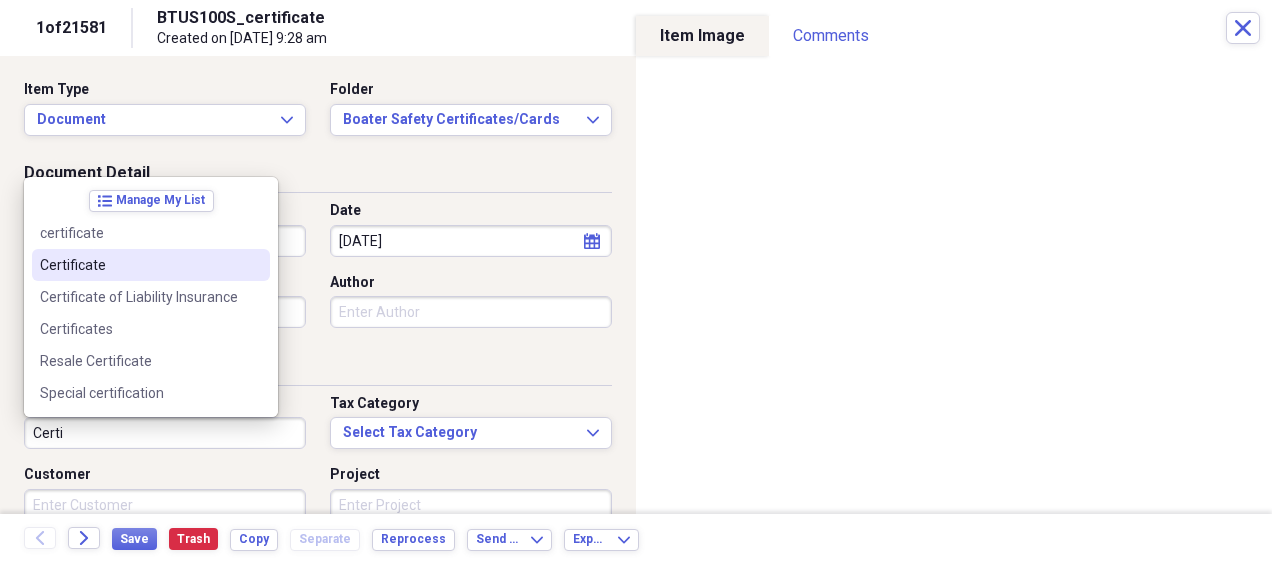 click on "Certificate" at bounding box center (139, 265) 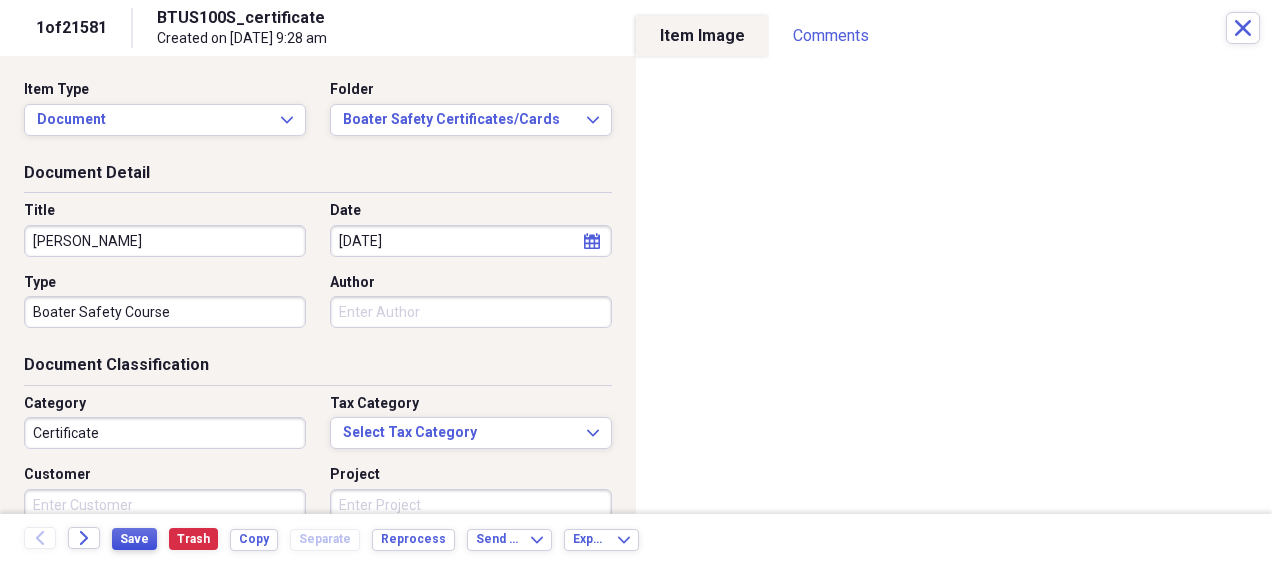click on "Save" at bounding box center [134, 539] 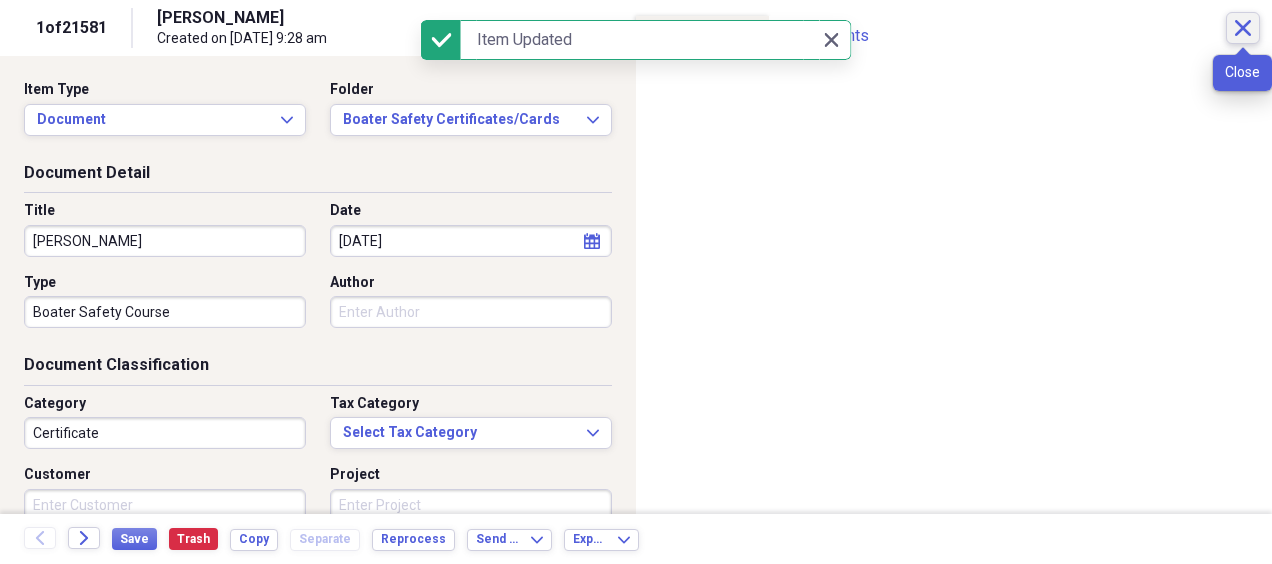 click on "Close" 